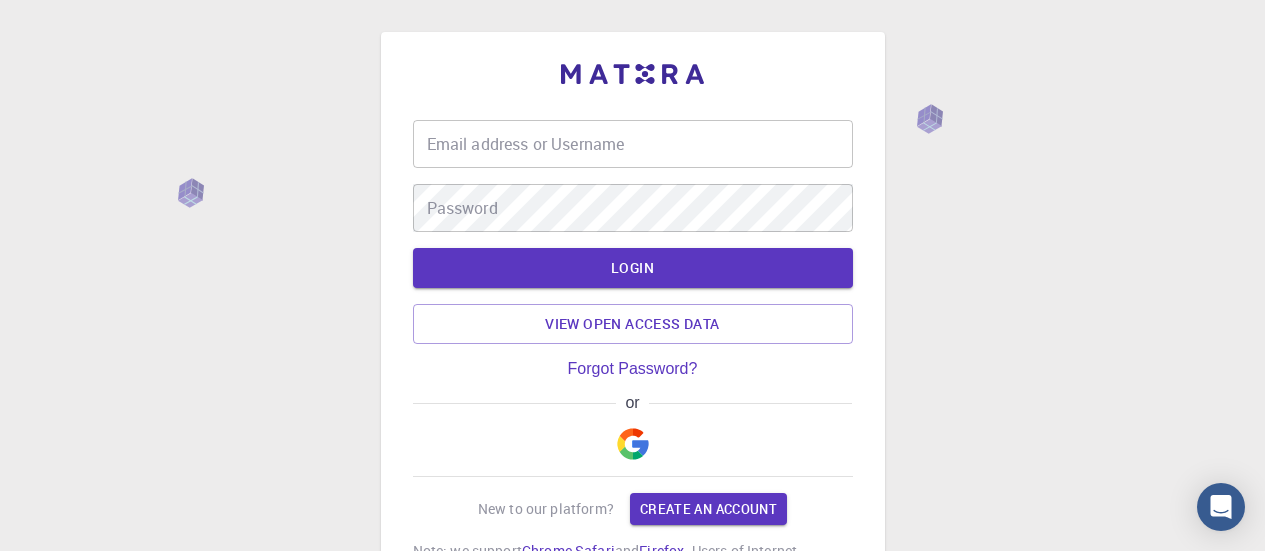 scroll, scrollTop: 0, scrollLeft: 0, axis: both 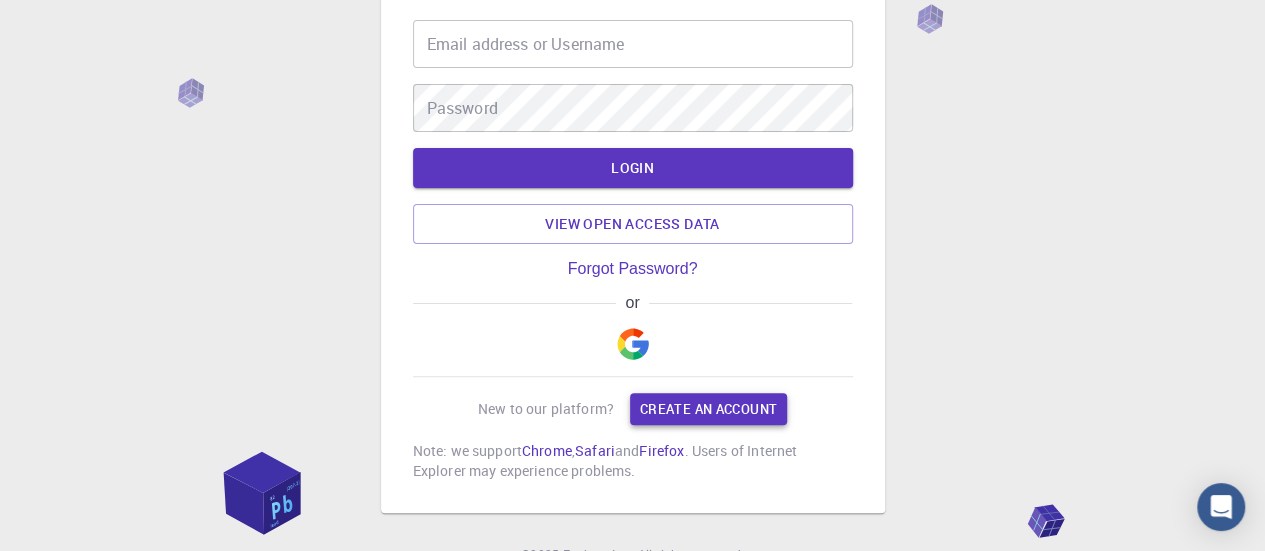 click on "Create an account" at bounding box center (708, 409) 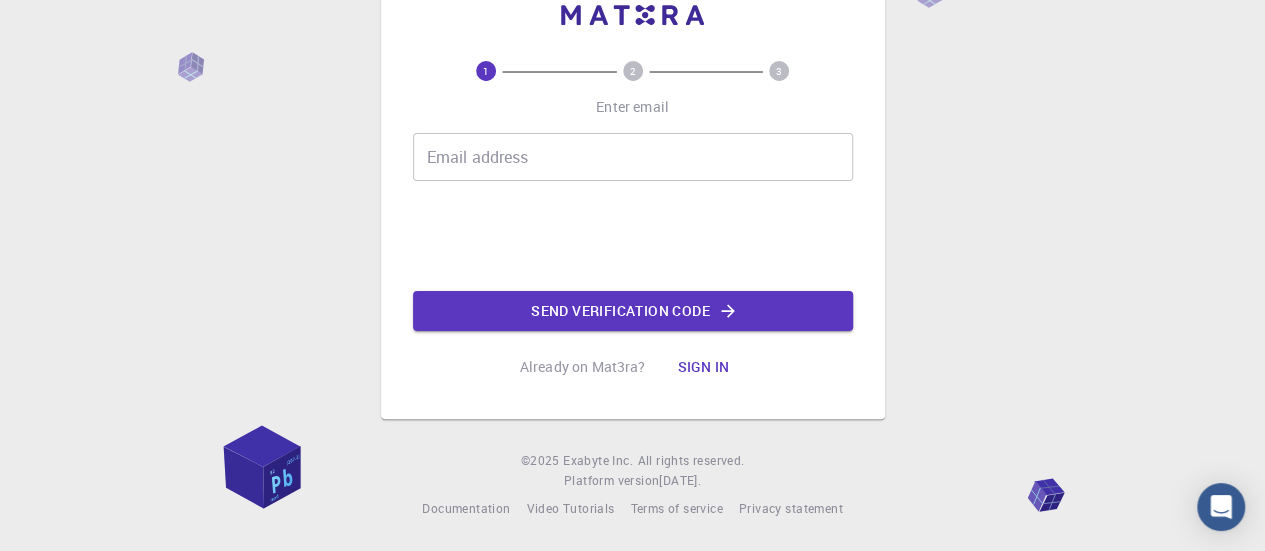 scroll, scrollTop: 0, scrollLeft: 0, axis: both 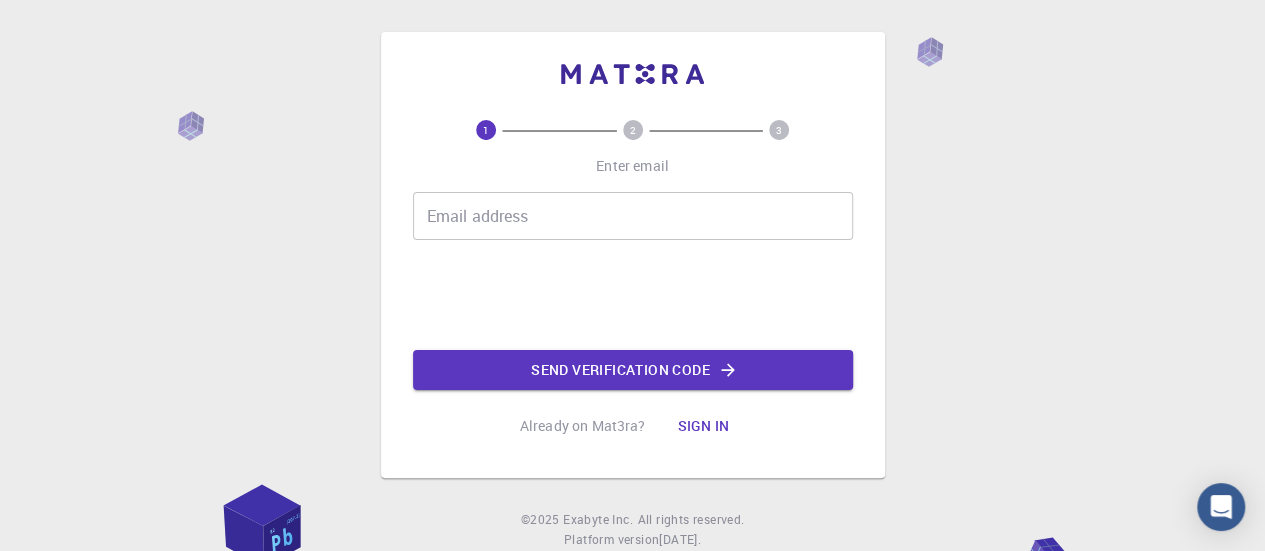 click on "Email address" at bounding box center (633, 216) 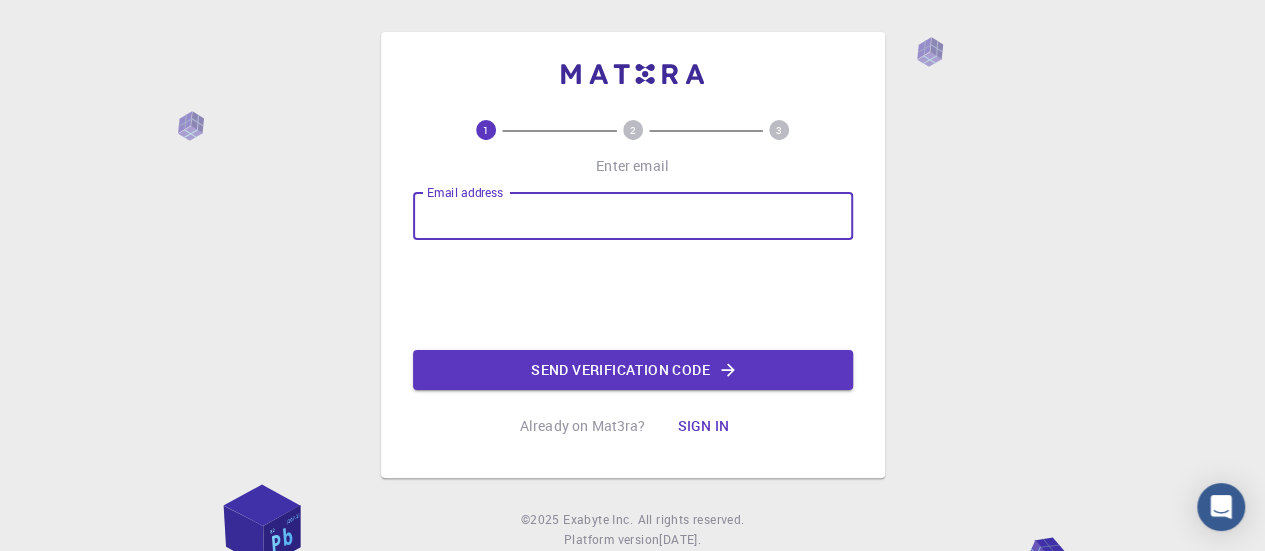 type on "[PERSON_NAME][EMAIL_ADDRESS][DOMAIN_NAME]" 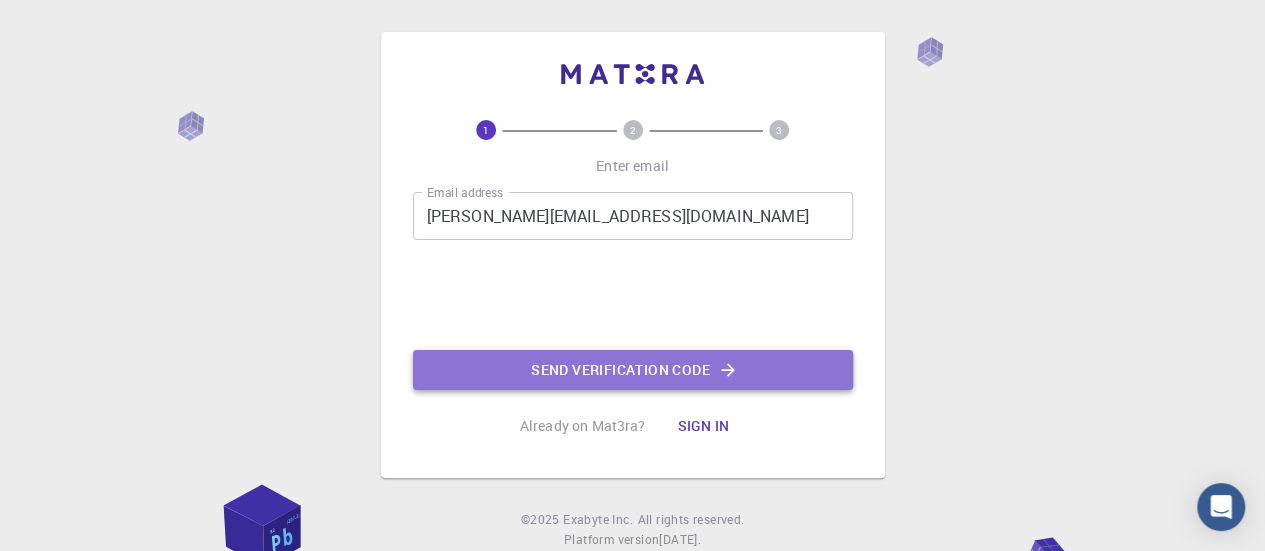 click on "Send verification code" 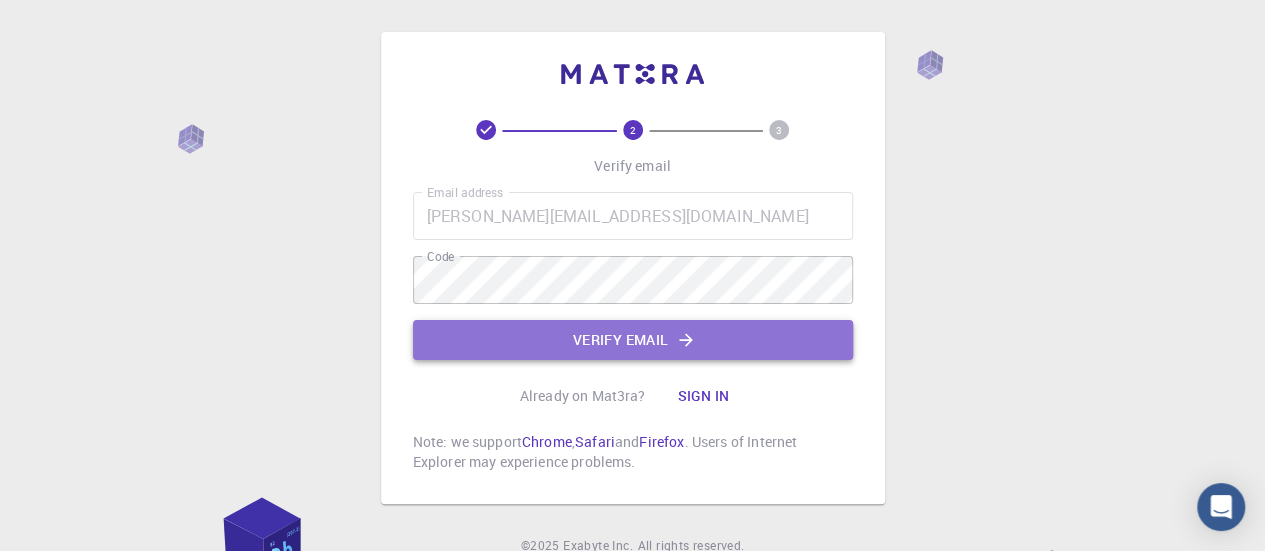 click on "Verify email" 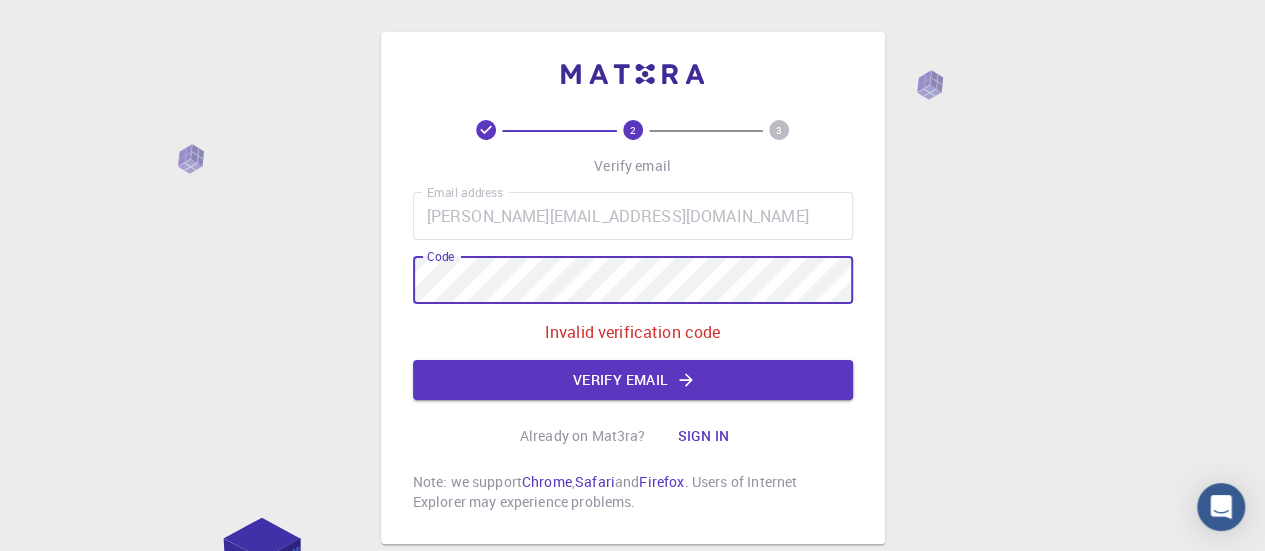 click on "2 3 Verify email Email address [PERSON_NAME][EMAIL_ADDRESS][DOMAIN_NAME] Email address Code Code Invalid verification code Verify email Already on Mat3ra? Sign in Note: we support  Chrome ,  Safari  and  Firefox . Users of Internet Explorer may experience problems. ©  2025   Exabyte Inc.   All rights reserved. Platform version  [DATE] . Documentation Video Tutorials Terms of service Privacy statement" at bounding box center [632, 338] 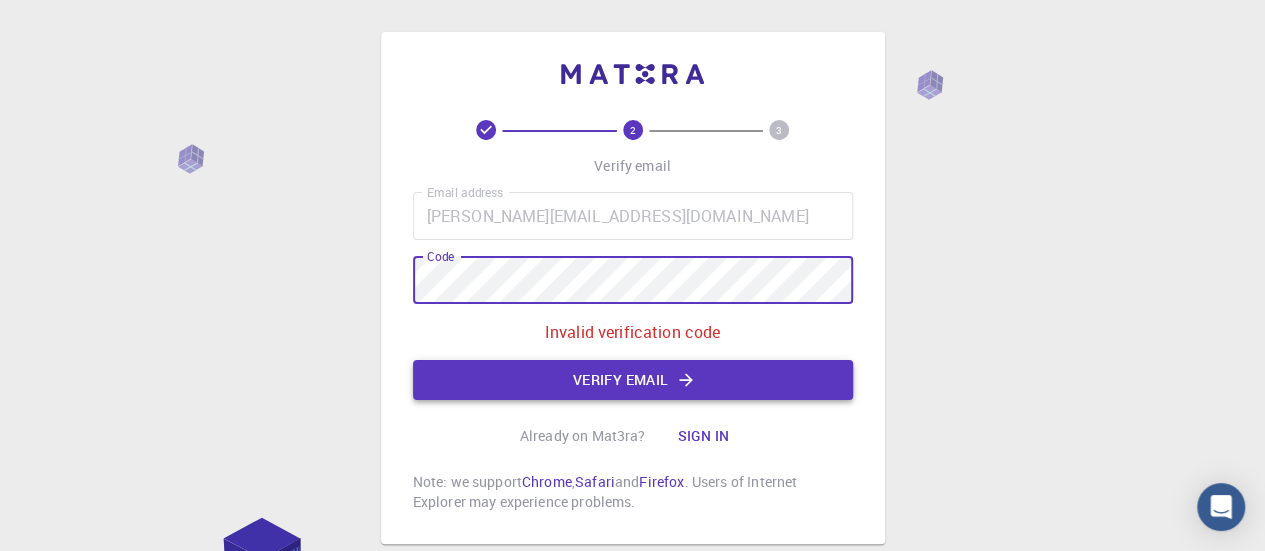 click on "Verify email" at bounding box center (633, 380) 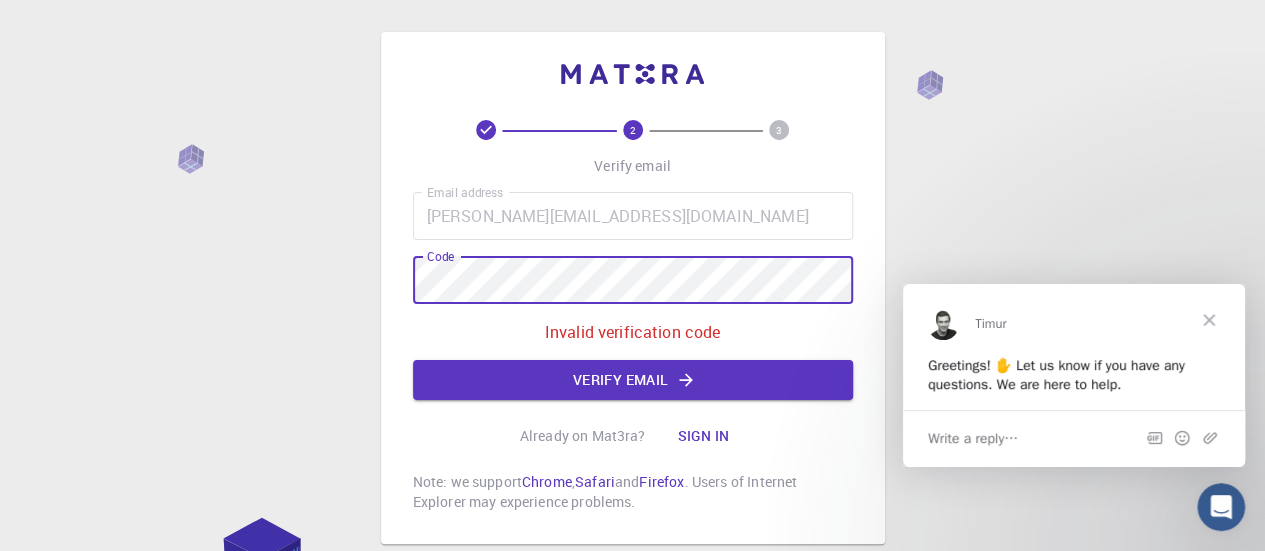 scroll, scrollTop: 0, scrollLeft: 0, axis: both 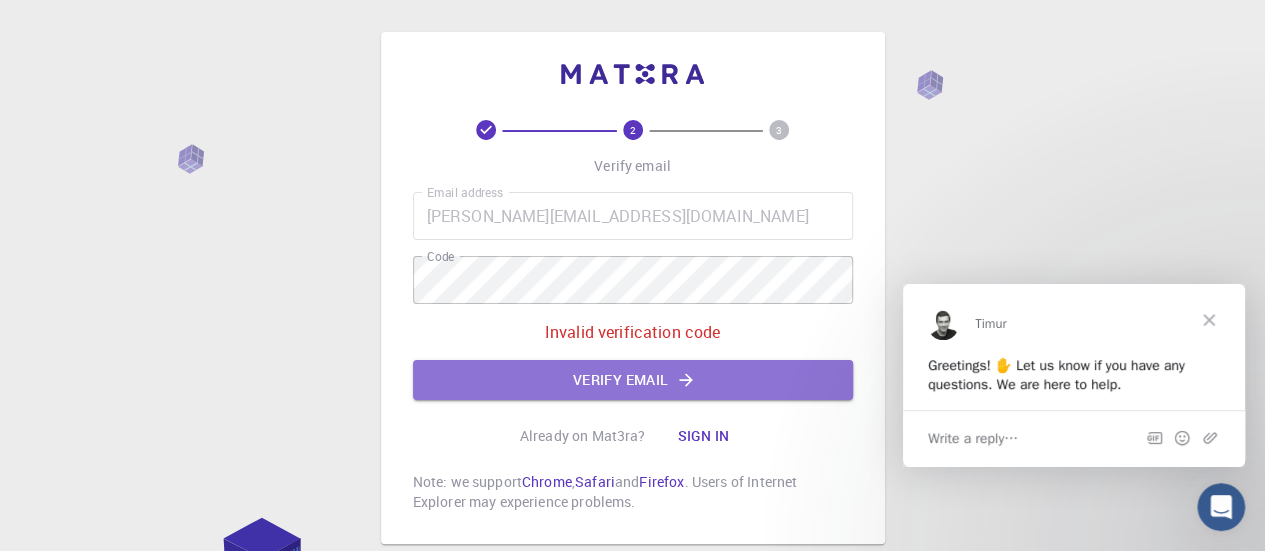 click on "Verify email" at bounding box center (633, 380) 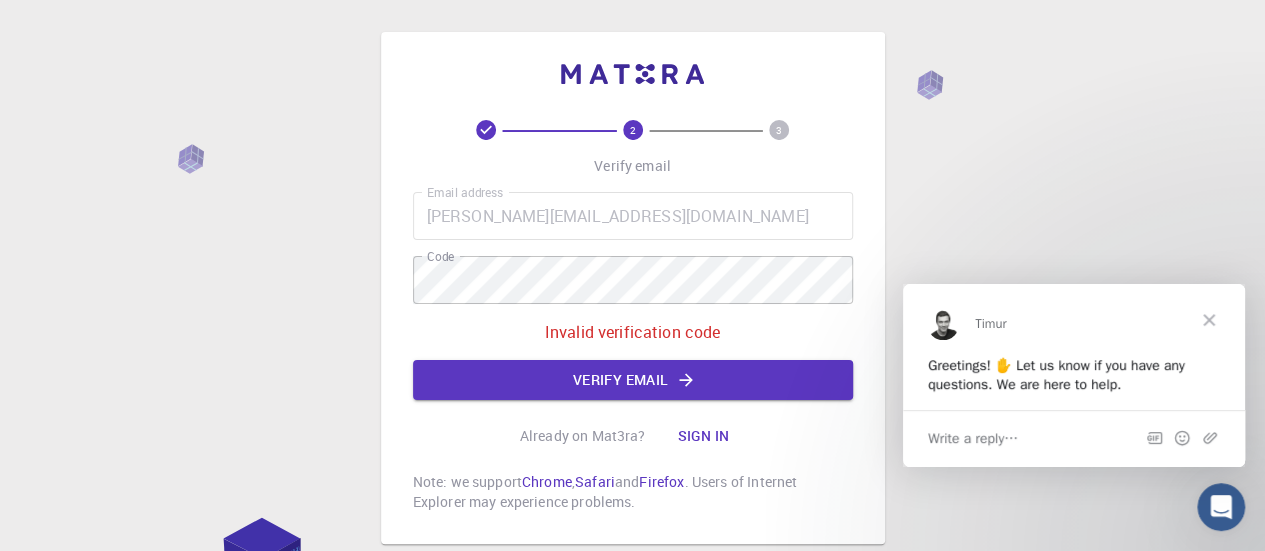 click on "Invalid verification code" at bounding box center [633, 332] 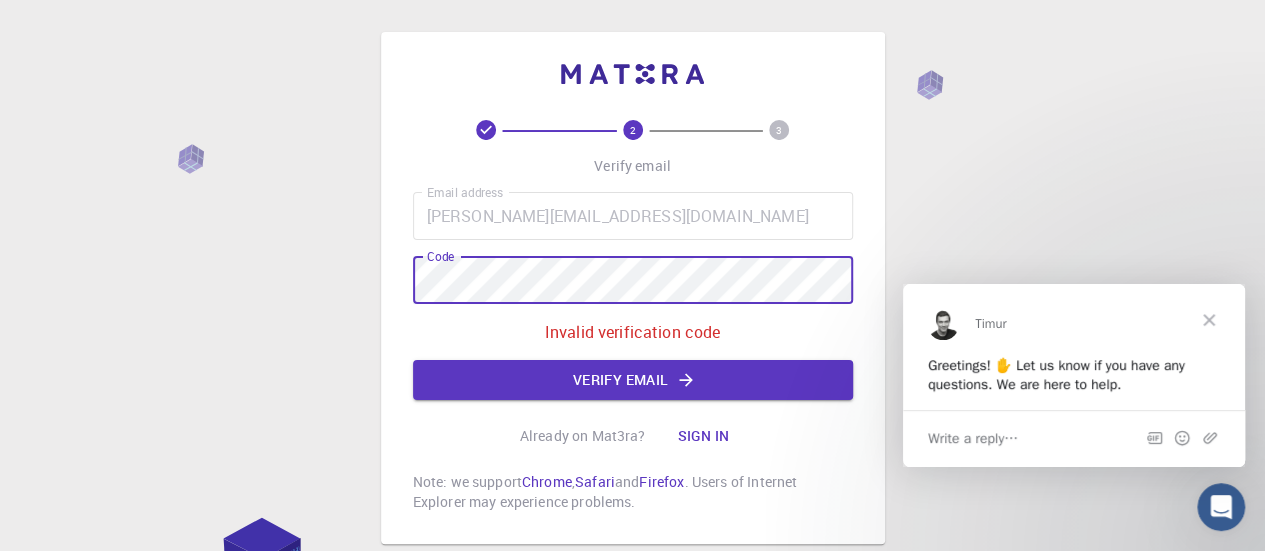click on "2 3 Verify email Email address [PERSON_NAME][EMAIL_ADDRESS][DOMAIN_NAME] Email address Code Code Invalid verification code Verify email Already on Mat3ra? Sign in Note: we support  Chrome ,  Safari  and  Firefox . Users of Internet Explorer may experience problems. ©  2025   Exabyte Inc.   All rights reserved. Platform version  [DATE] . Documentation Video Tutorials Terms of service Privacy statement" at bounding box center [632, 338] 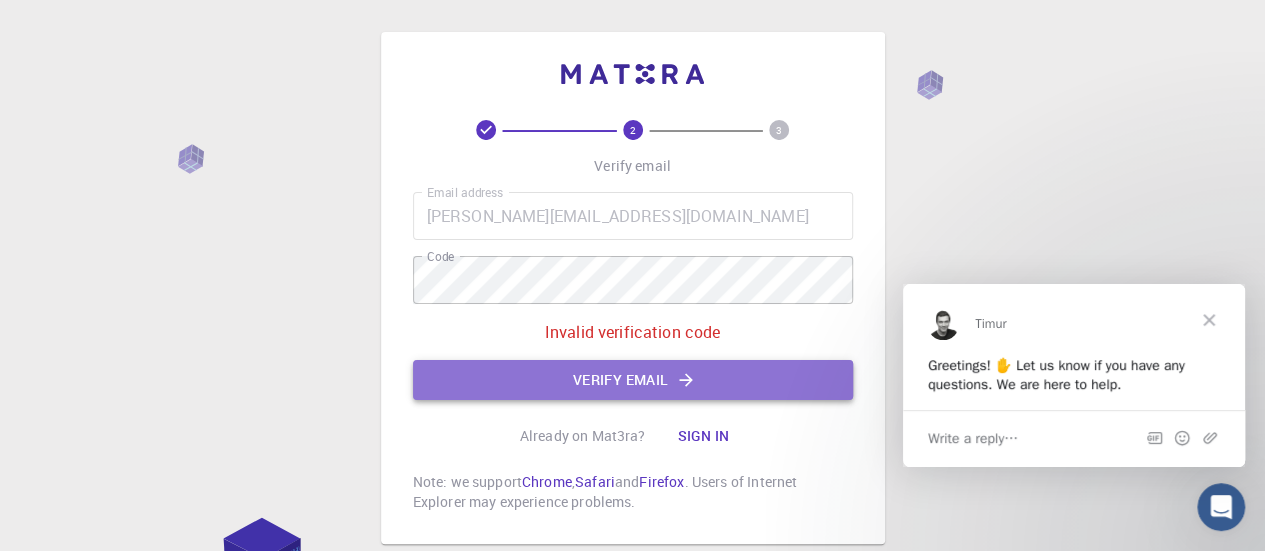 click on "Verify email" at bounding box center [633, 380] 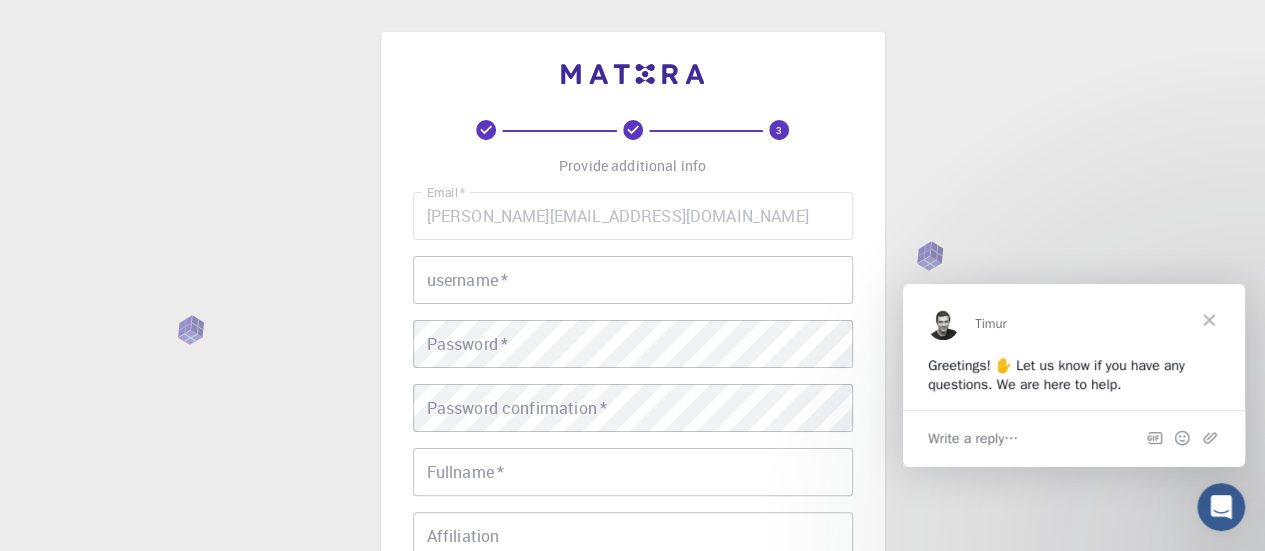 click on "username   *" at bounding box center [633, 280] 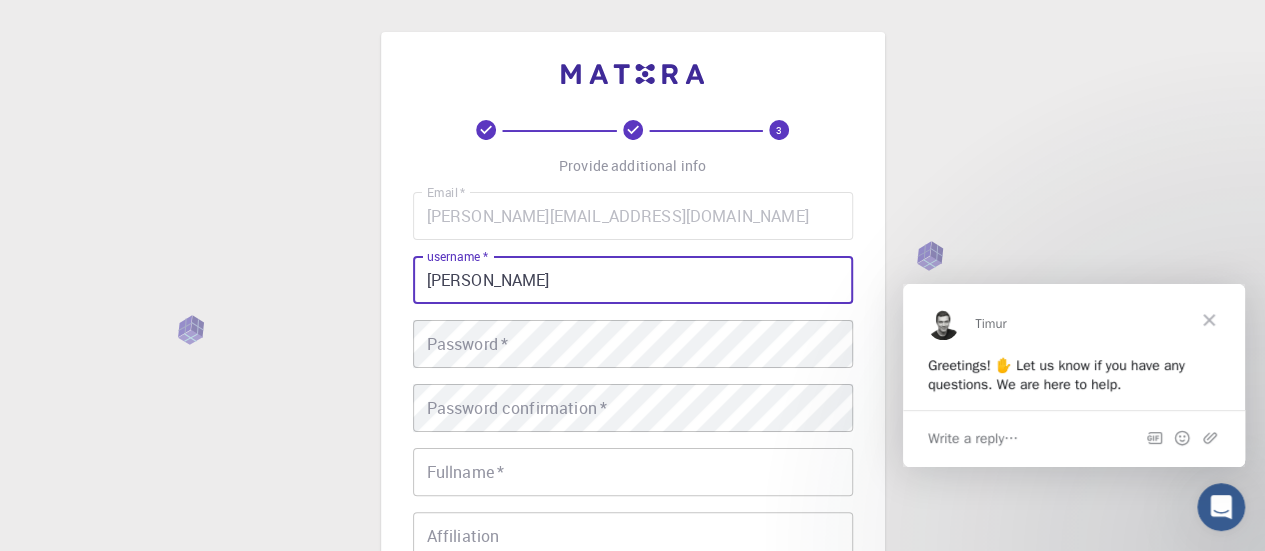 type on "[PERSON_NAME]" 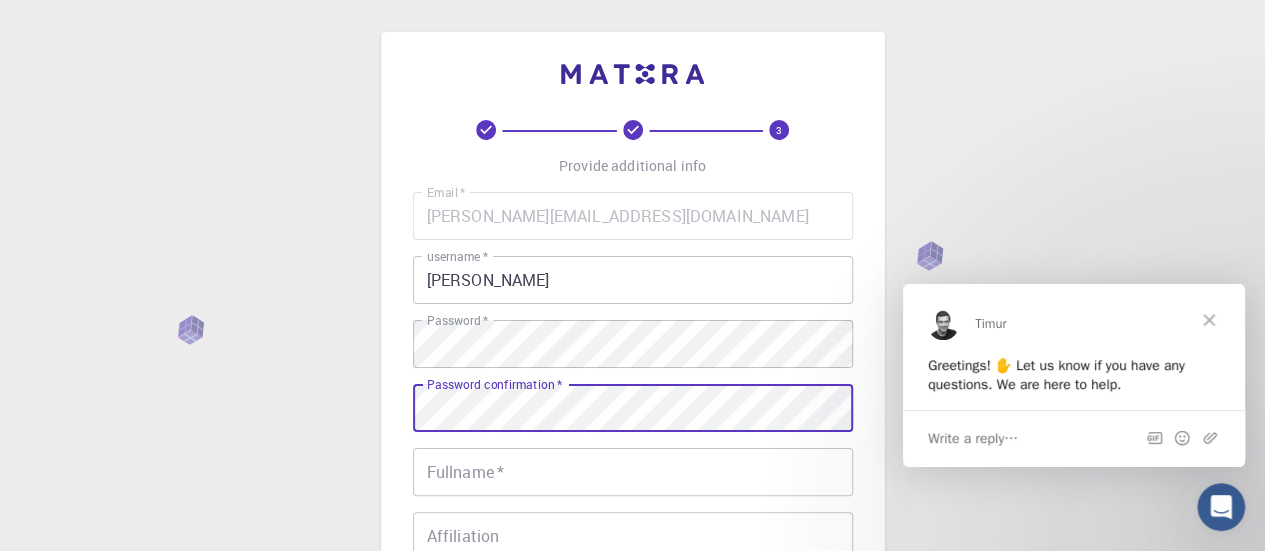scroll, scrollTop: 100, scrollLeft: 0, axis: vertical 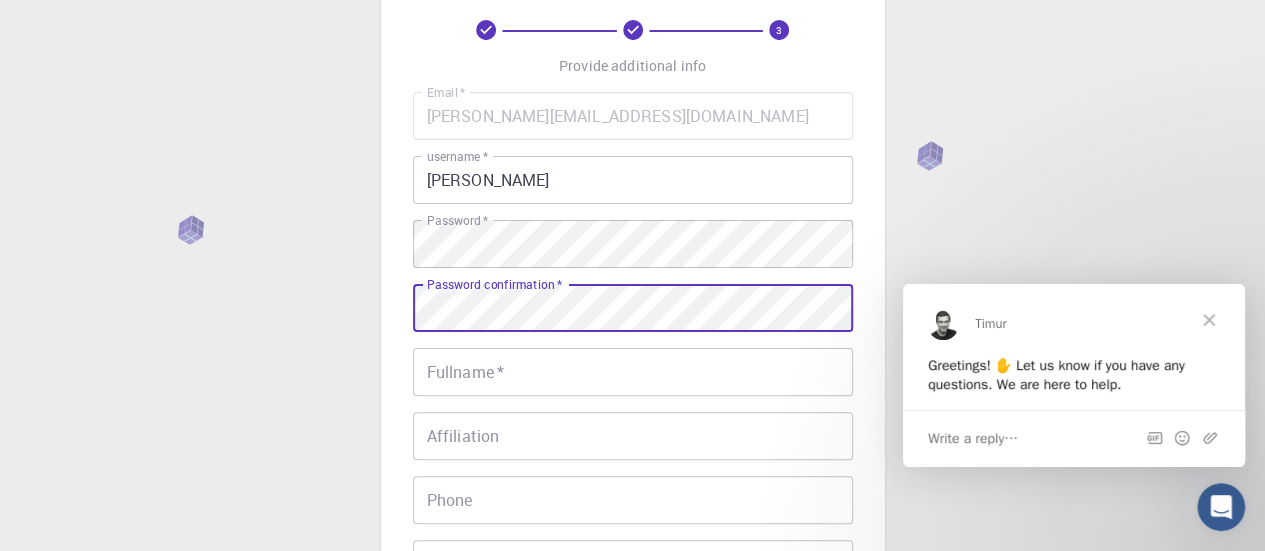click on "Fullname   *" at bounding box center (633, 372) 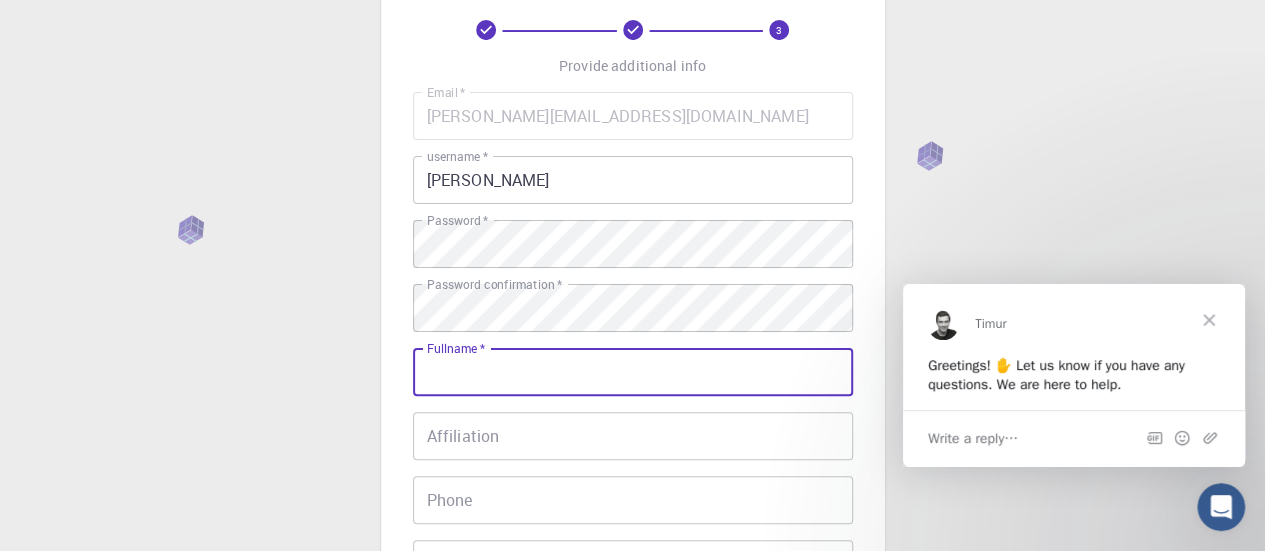 type on "[PERSON_NAME]" 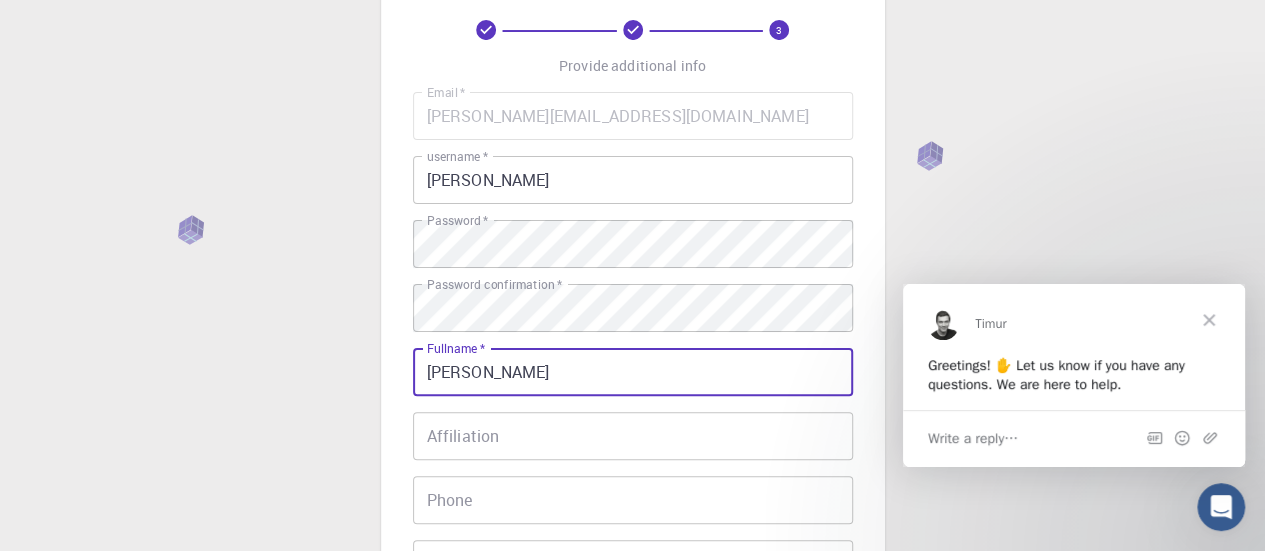 type on "062297525" 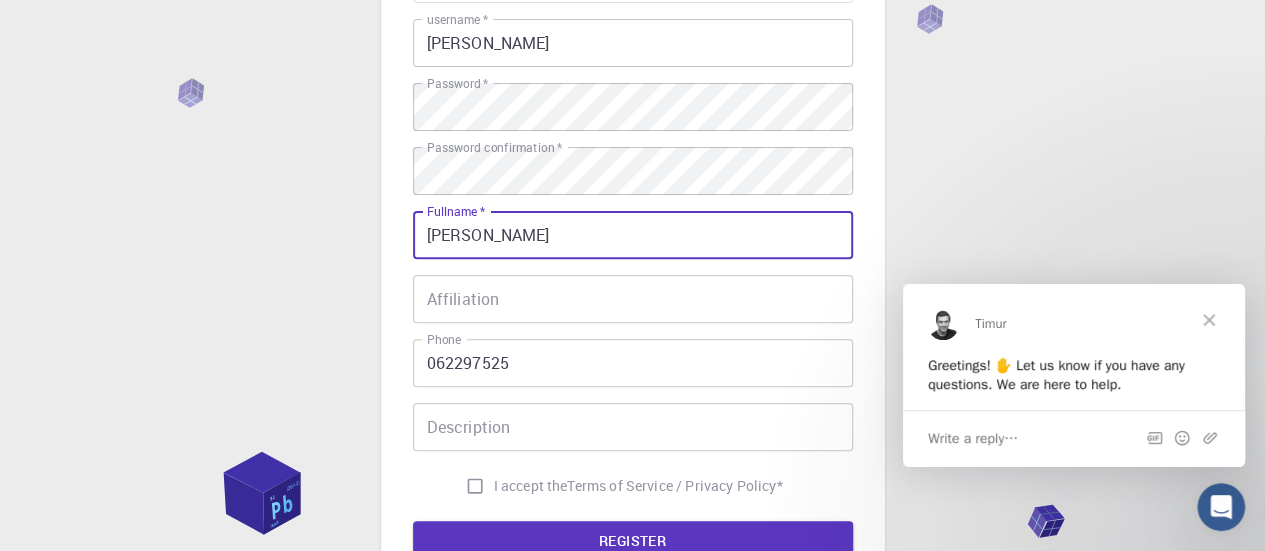 scroll, scrollTop: 300, scrollLeft: 0, axis: vertical 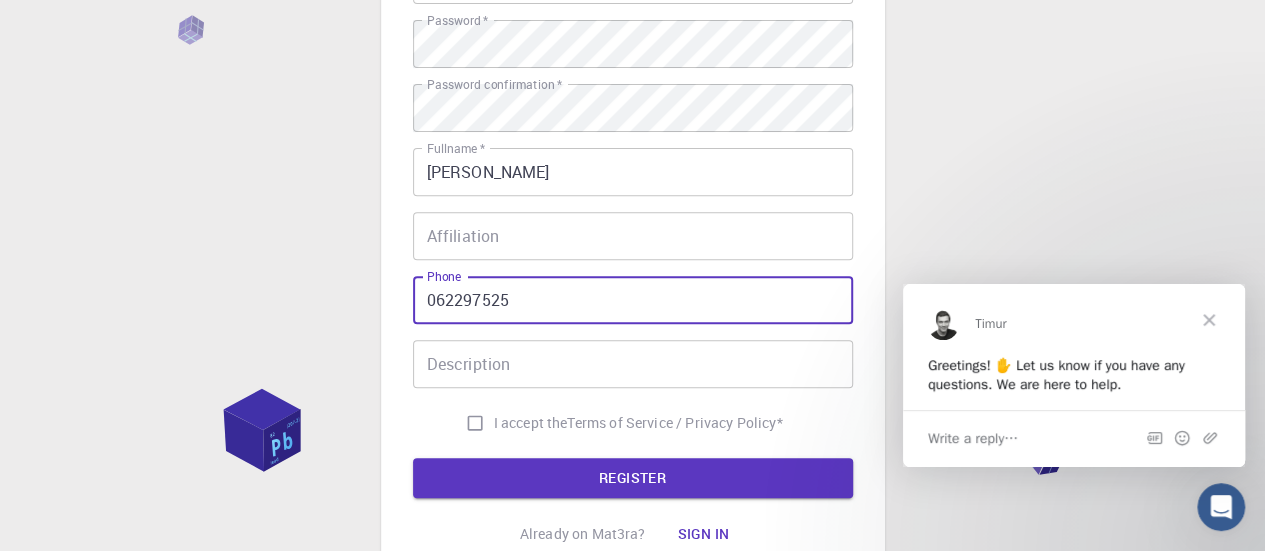 click on "062297525" at bounding box center [633, 300] 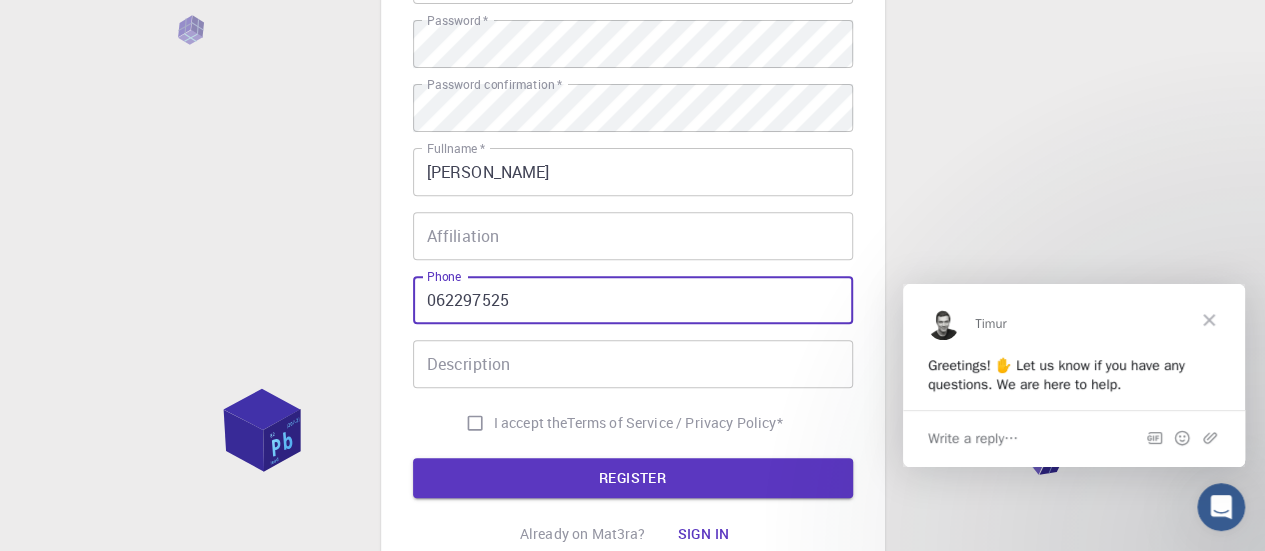 click on "Description" at bounding box center [633, 364] 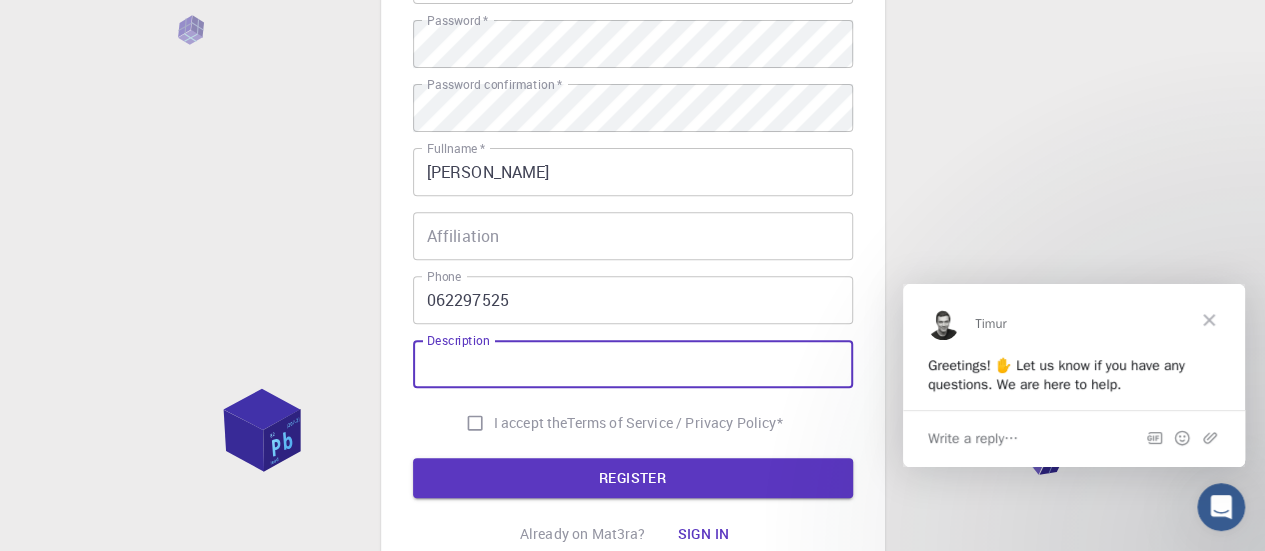 scroll, scrollTop: 100, scrollLeft: 0, axis: vertical 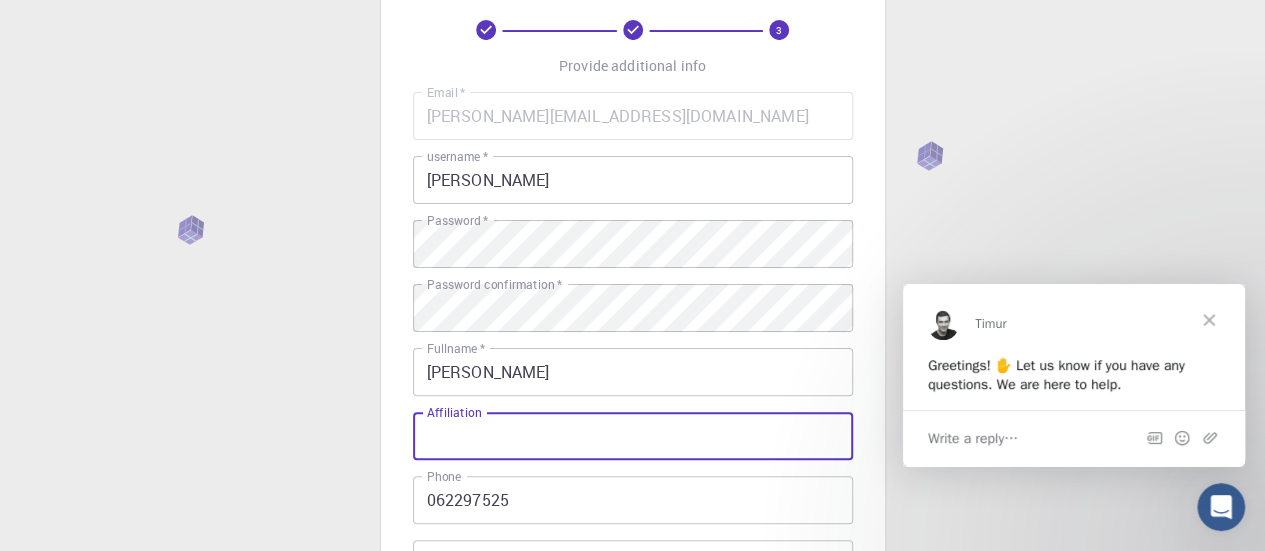 click on "Affiliation" at bounding box center (633, 436) 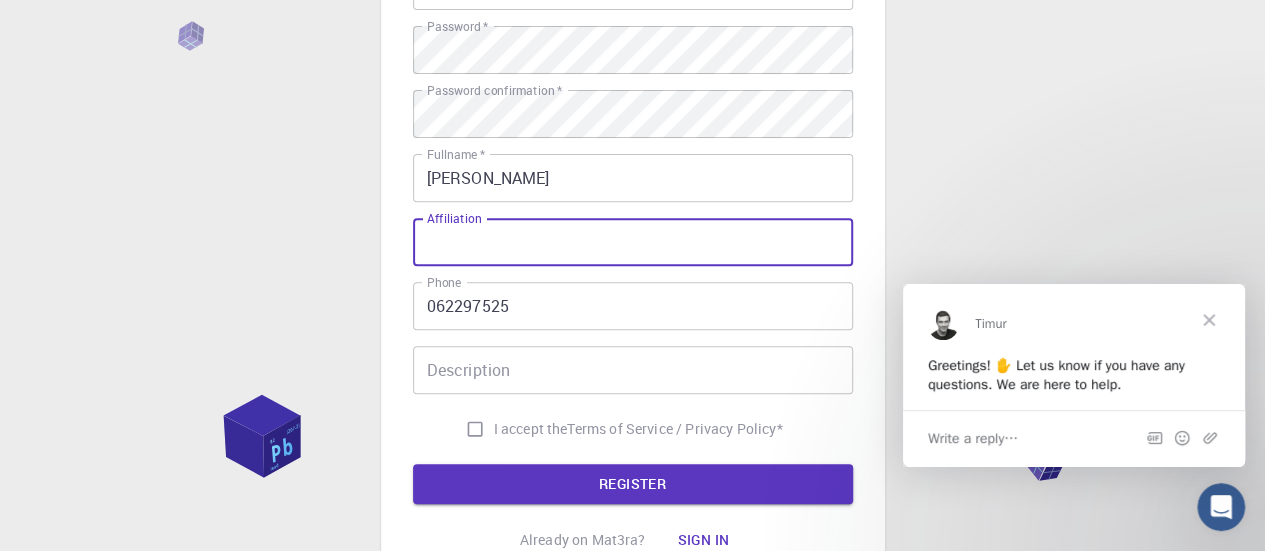 scroll, scrollTop: 300, scrollLeft: 0, axis: vertical 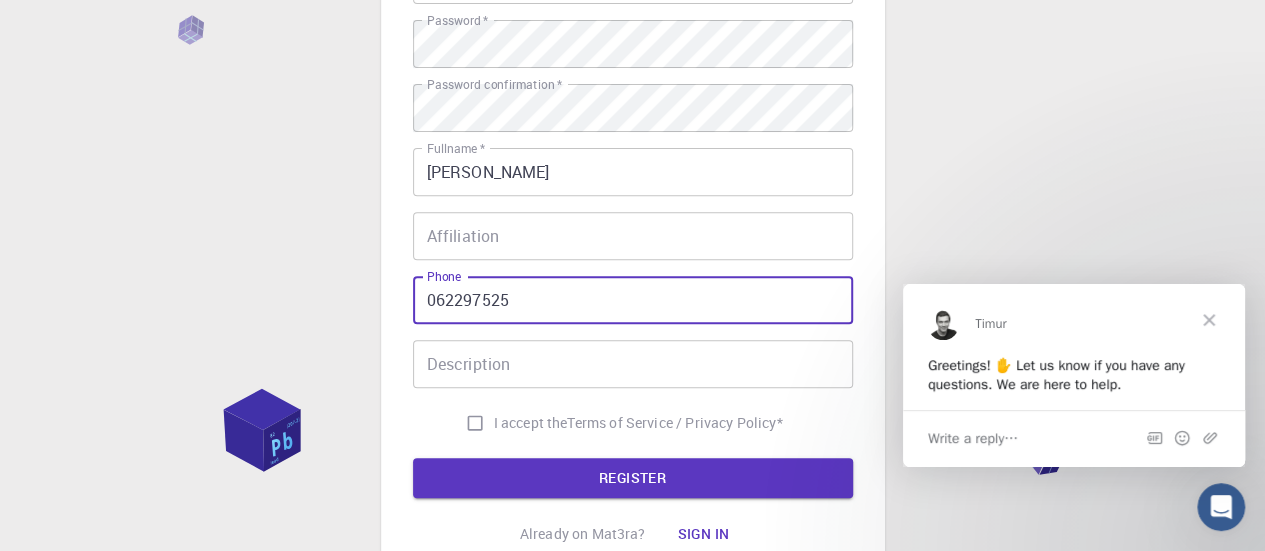 drag, startPoint x: 562, startPoint y: 315, endPoint x: 235, endPoint y: 341, distance: 328.032 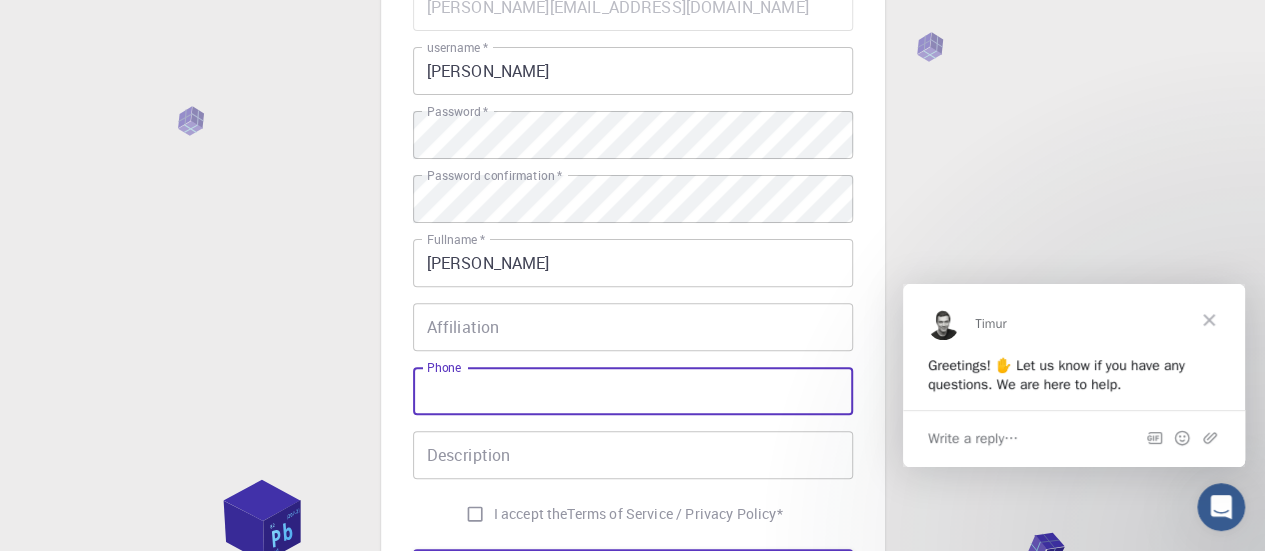 scroll, scrollTop: 100, scrollLeft: 0, axis: vertical 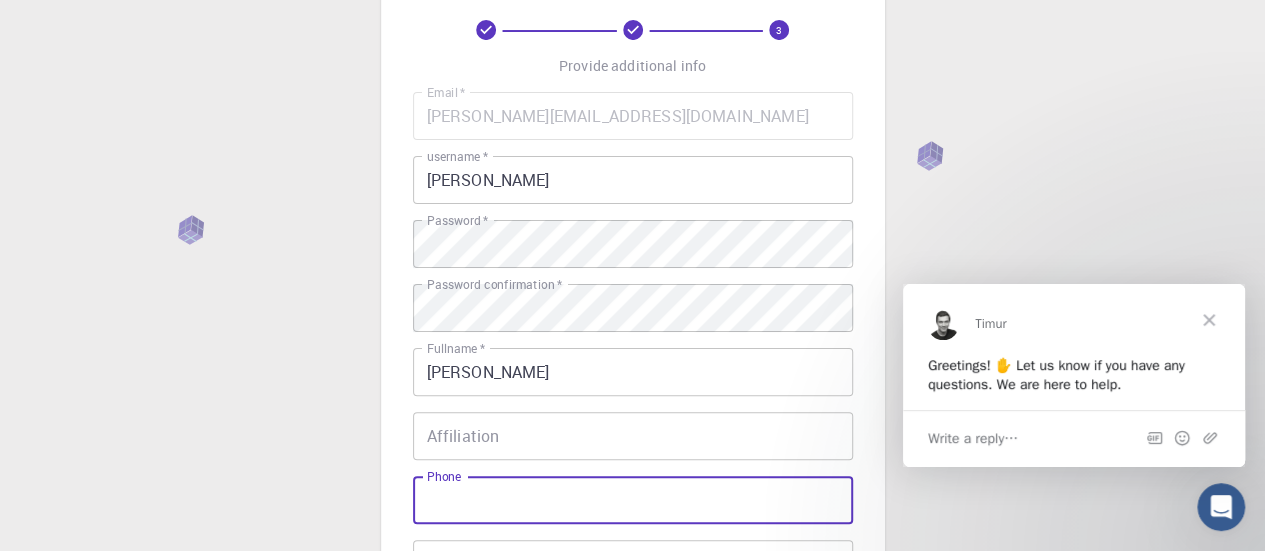 type 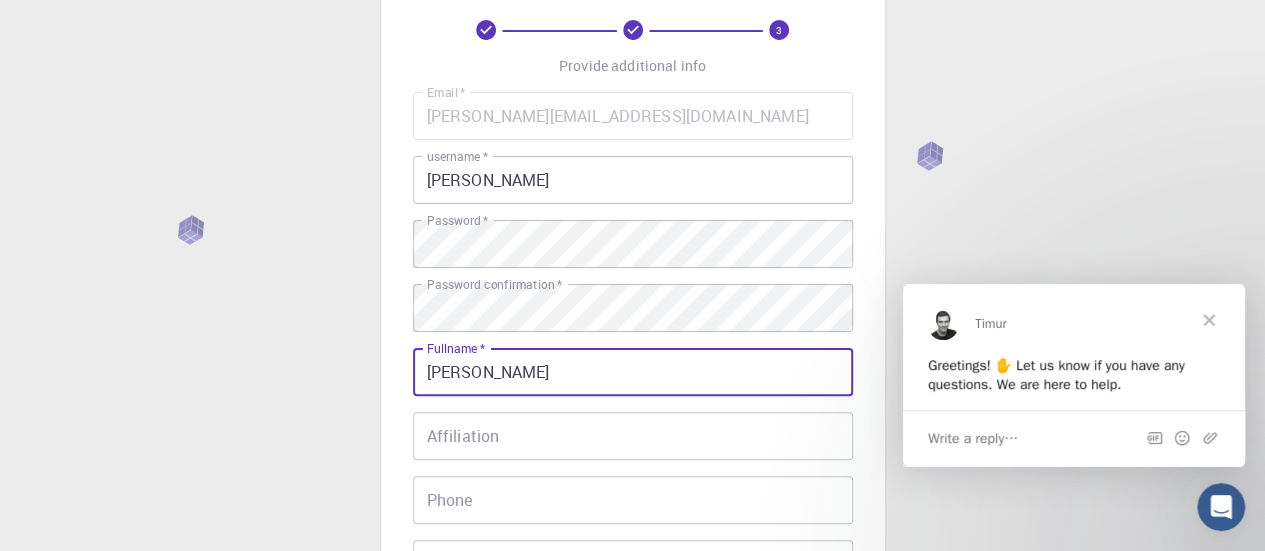click on "[PERSON_NAME]" at bounding box center (633, 372) 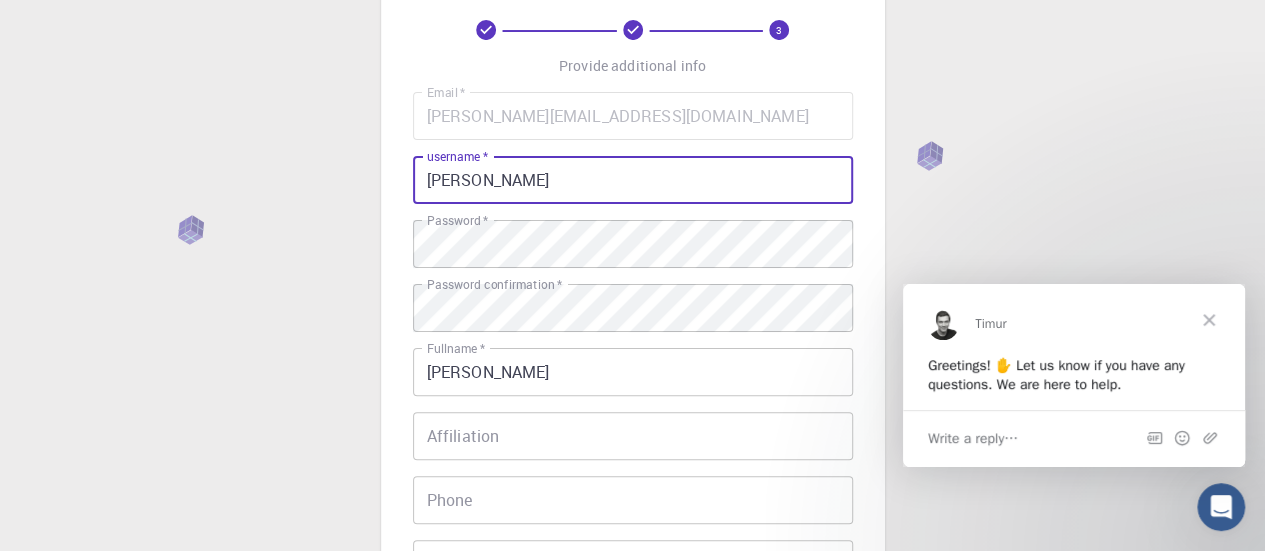 click on "[PERSON_NAME]" at bounding box center [633, 180] 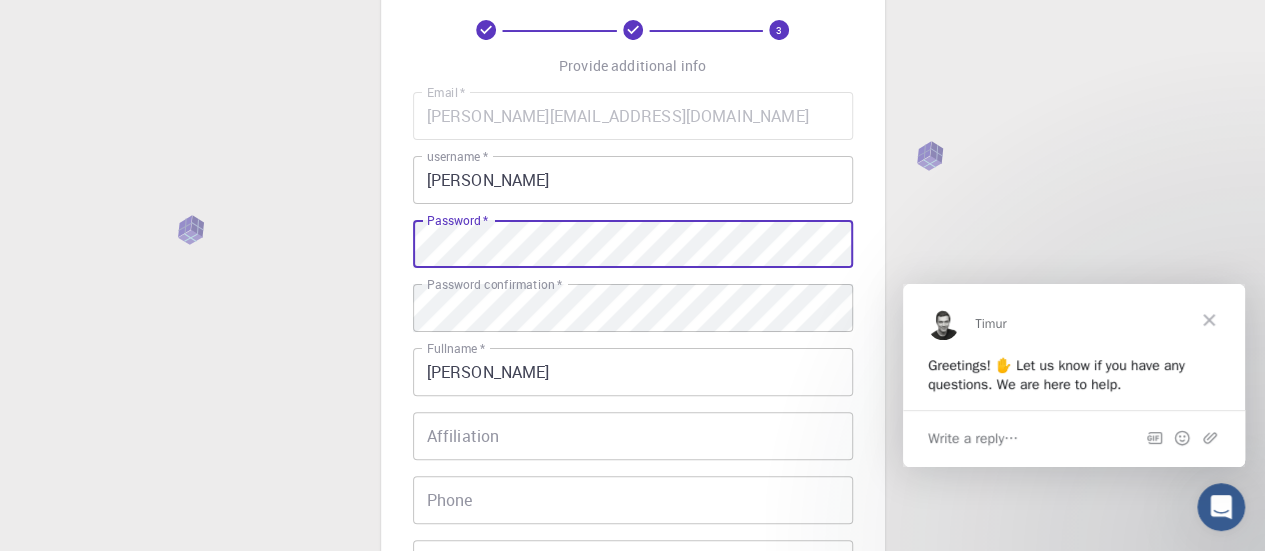 click on "3 Provide additional info Email   * [PERSON_NAME][EMAIL_ADDRESS][DOMAIN_NAME] Email   * username   * [PERSON_NAME] username   * Password   * Password   * Password confirmation   * Password confirmation   * Fullname   * [PERSON_NAME] Fullname   * Affiliation Affiliation Phone Phone Description Description I accept the  Terms of Service / Privacy Policy  * REGISTER Already on Mat3ra? Sign in ©  2025   Exabyte Inc.   All rights reserved. Platform version  [DATE] . Documentation Video Tutorials Terms of service Privacy statement" at bounding box center [632, 409] 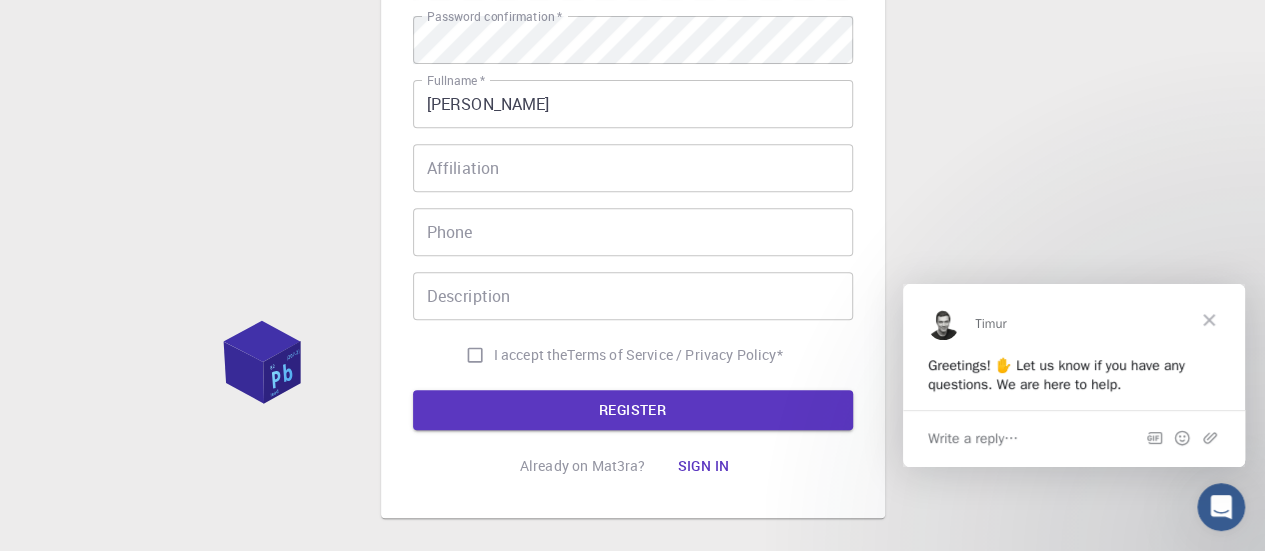scroll, scrollTop: 400, scrollLeft: 0, axis: vertical 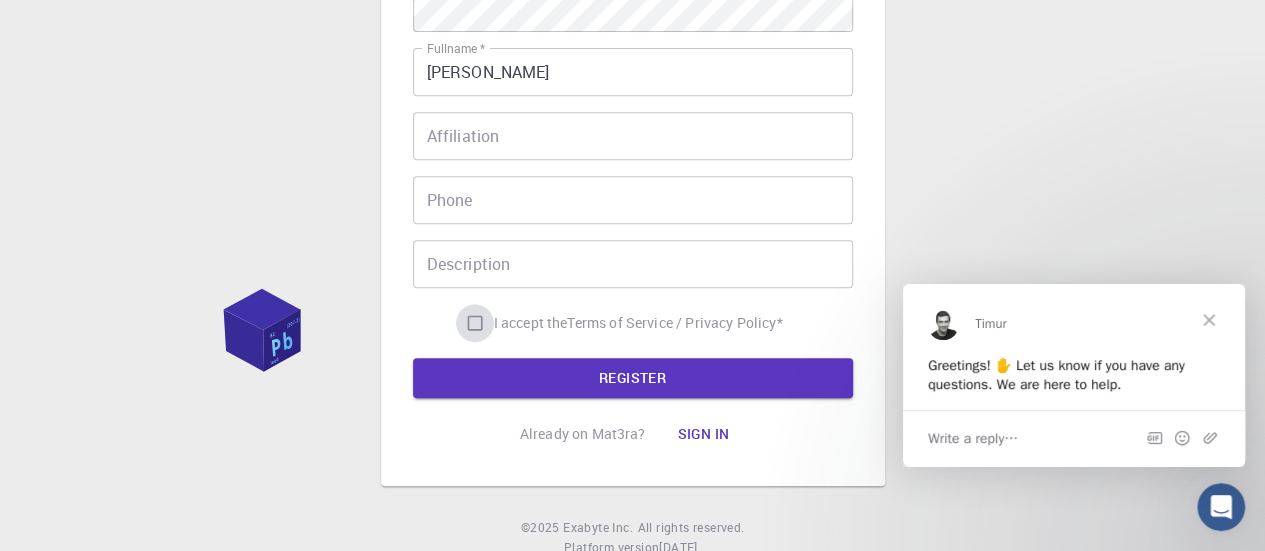 click on "I accept the  Terms of Service / Privacy Policy  *" at bounding box center [475, 323] 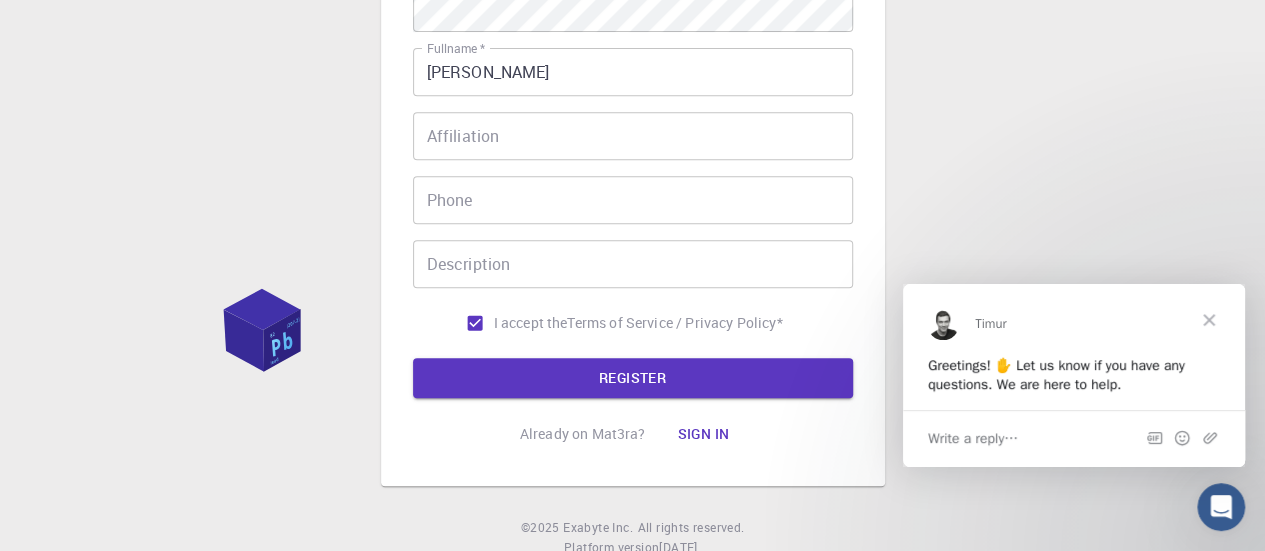 click on "Email   * [PERSON_NAME][EMAIL_ADDRESS][DOMAIN_NAME] Email   * username   * [PERSON_NAME] username   * Password   * Password   * Password confirmation   * Password confirmation   * Fullname   * [PERSON_NAME] Fullname   * Affiliation Affiliation Phone Phone Description Description I accept the  Terms of Service / Privacy Policy  * REGISTER" at bounding box center (633, 95) 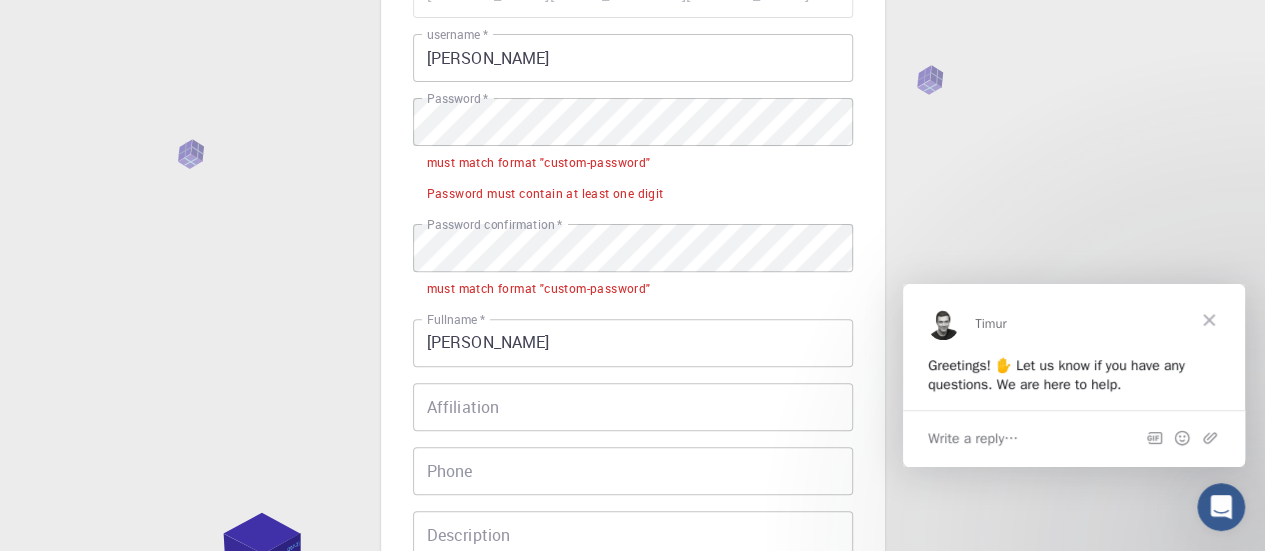 scroll, scrollTop: 162, scrollLeft: 0, axis: vertical 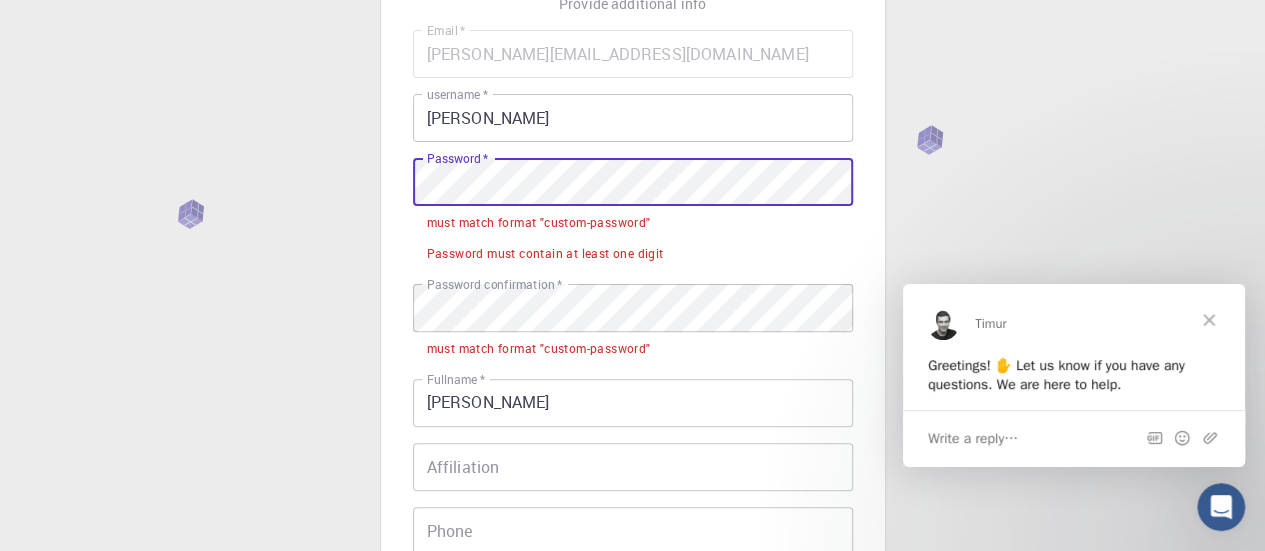 click on "3 Provide additional info Email   * [PERSON_NAME][EMAIL_ADDRESS][DOMAIN_NAME] Email   * username   * [PERSON_NAME] username   * Password   * Password   * must match format "custom-password" Password must contain at least one digit Password confirmation   * Password confirmation   * must match format "custom-password" Fullname   * [PERSON_NAME] Fullname   * Affiliation Affiliation Phone Phone Description Description I accept the  Terms of Service / Privacy Policy  * REGISTER Already on Mat3ra? Sign in ©  2025   Exabyte Inc.   All rights reserved. Platform version  [DATE] . Documentation Video Tutorials Terms of service Privacy statement" at bounding box center (632, 393) 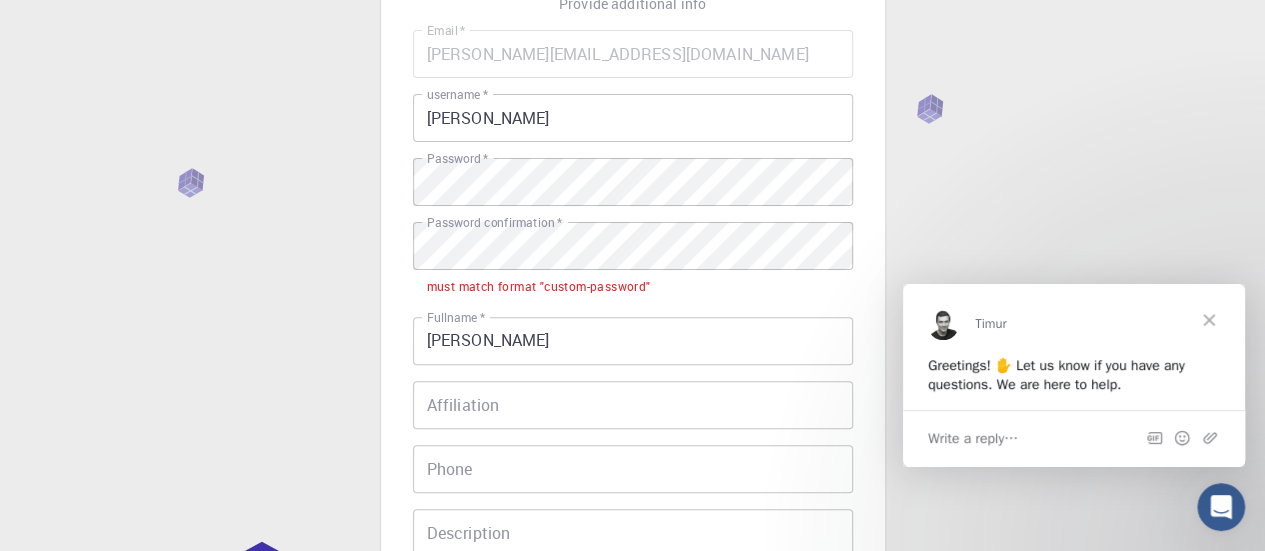 click on "3 Provide additional info Email   * [PERSON_NAME][EMAIL_ADDRESS][DOMAIN_NAME] Email   * username   * [PERSON_NAME] username   * Password   * Password   * Password confirmation   * Password confirmation   * must match format "custom-password" Fullname   * [PERSON_NAME] Fullname   * Affiliation Affiliation Phone Phone Description Description I accept the  Terms of Service / Privacy Policy  * REGISTER Already on Mat3ra? Sign in ©  2025   Exabyte Inc.   All rights reserved. Platform version  [DATE] . Documentation Video Tutorials Terms of service Privacy statement" at bounding box center (632, 362) 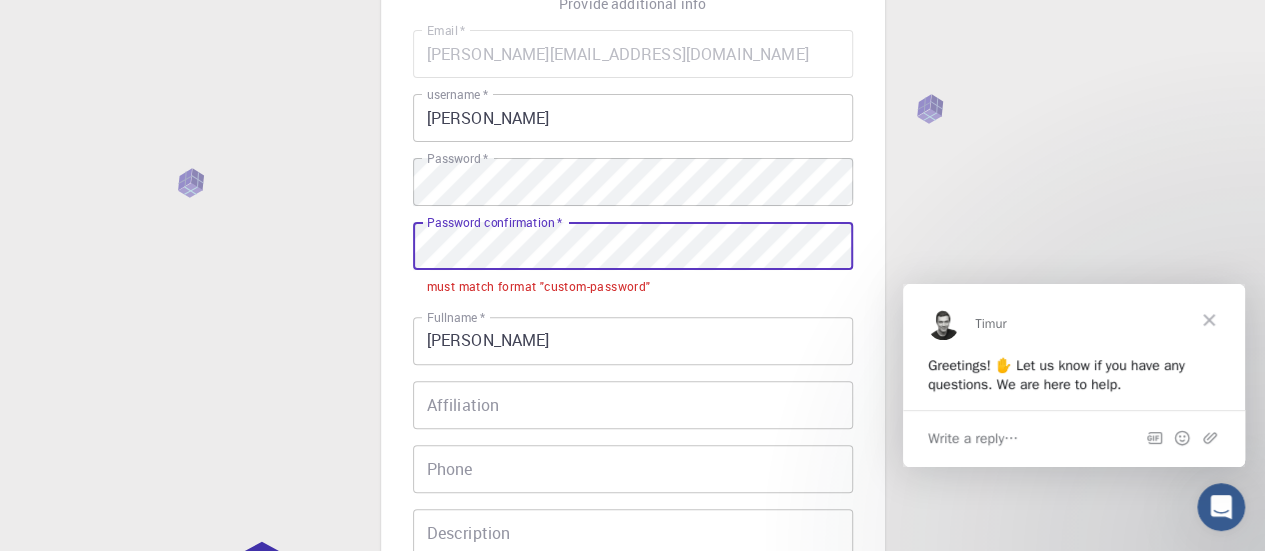 click on "3 Provide additional info Email   * [PERSON_NAME][EMAIL_ADDRESS][DOMAIN_NAME] Email   * username   * [PERSON_NAME] username   * Password   * Password   * Password confirmation   * Password confirmation   * must match format "custom-password" Fullname   * [PERSON_NAME] Fullname   * Affiliation Affiliation Phone Phone Description Description I accept the  Terms of Service / Privacy Policy  * REGISTER Already on Mat3ra? Sign in ©  2025   Exabyte Inc.   All rights reserved. Platform version  [DATE] . Documentation Video Tutorials Terms of service Privacy statement" at bounding box center (632, 362) 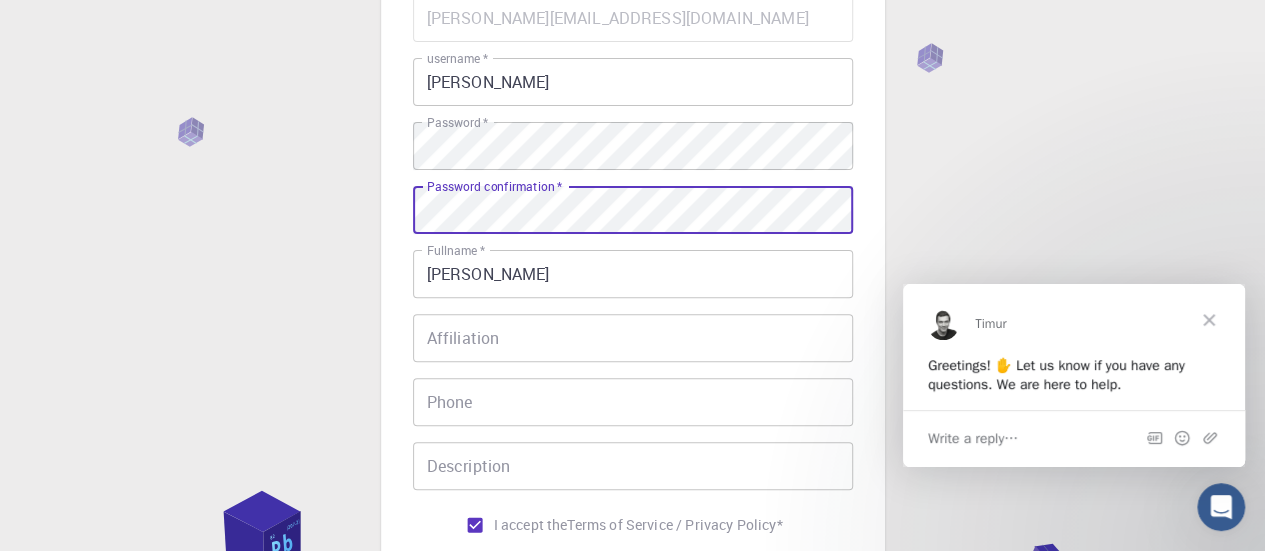 scroll, scrollTop: 362, scrollLeft: 0, axis: vertical 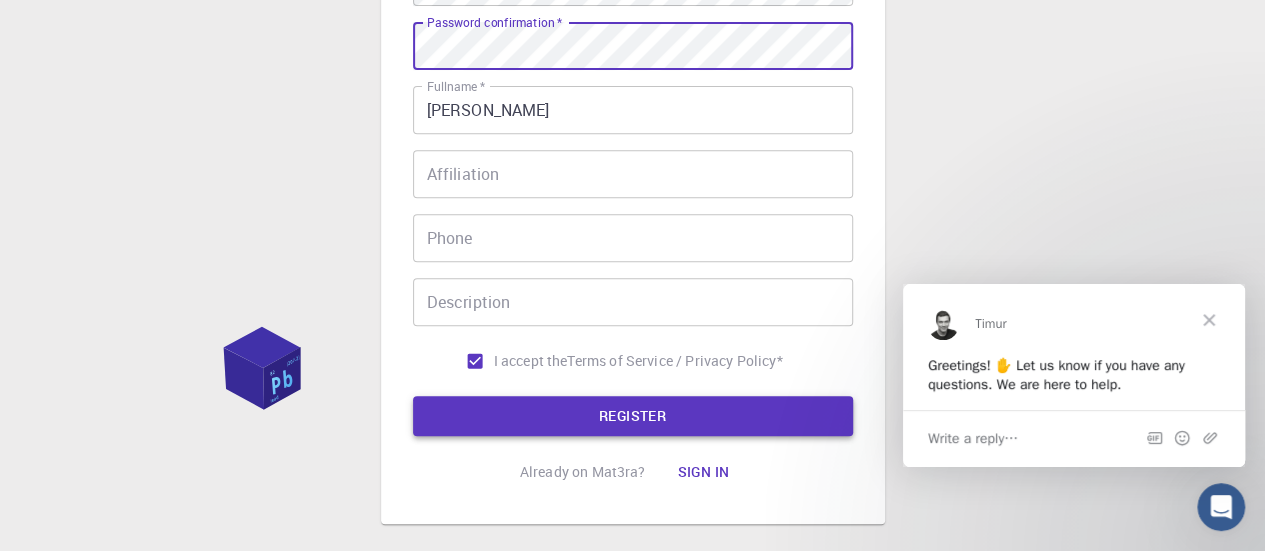 click on "REGISTER" at bounding box center [633, 416] 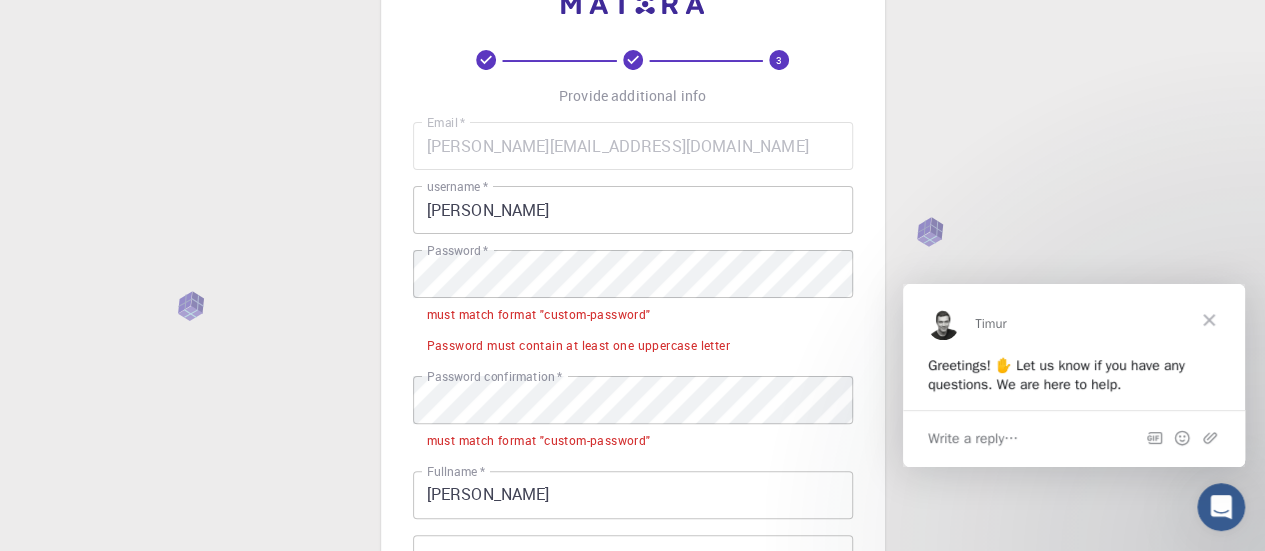 scroll, scrollTop: 62, scrollLeft: 0, axis: vertical 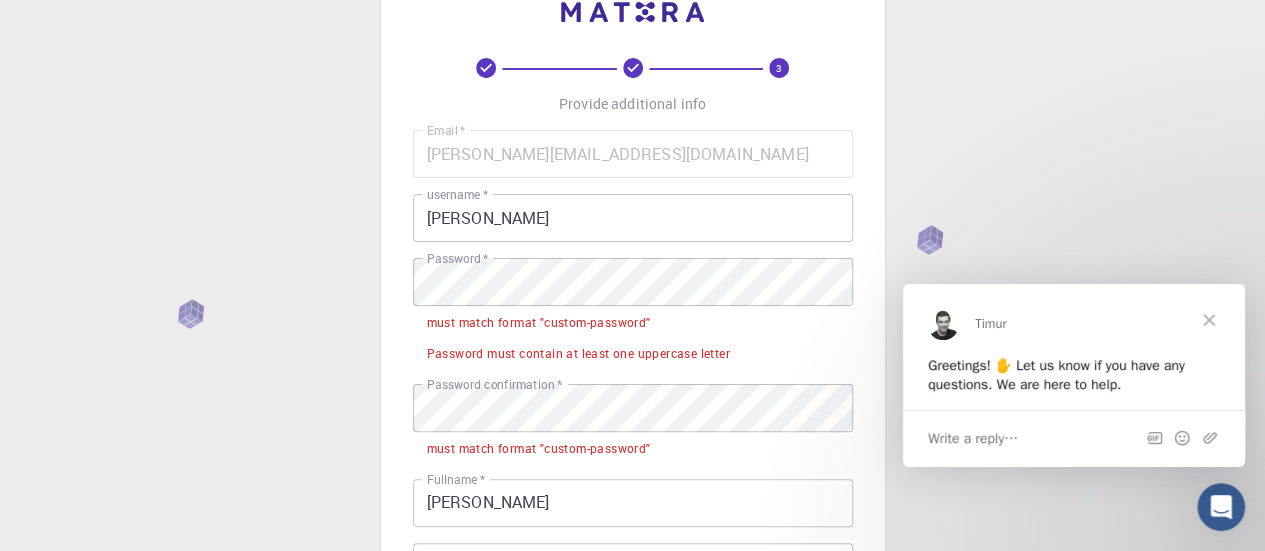 click on "must match format "custom-password"" at bounding box center [633, 321] 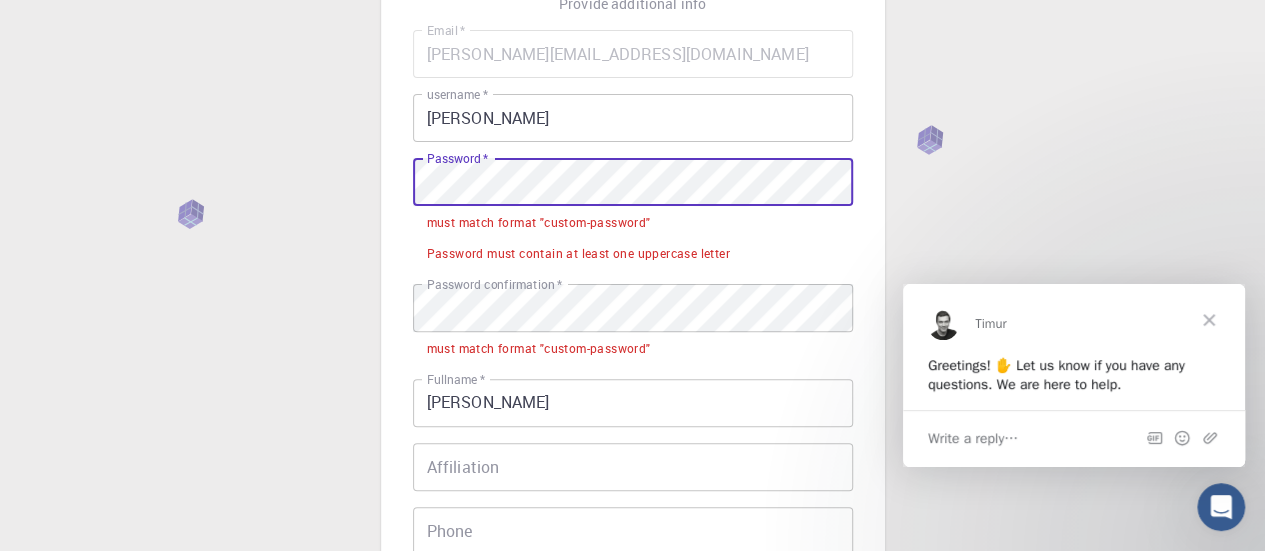 click on "3 Provide additional info Email   * [PERSON_NAME][EMAIL_ADDRESS][DOMAIN_NAME] Email   * username   * [PERSON_NAME] username   * Password   * Password   * must match format "custom-password" Password must contain at least one uppercase letter Password confirmation   * Password confirmation   * must match format "custom-password" Fullname   * [PERSON_NAME] Fullname   * Affiliation Affiliation Phone Phone Description Description I accept the  Terms of Service / Privacy Policy  * REGISTER Already on Mat3ra? Sign in ©  2025   Exabyte Inc.   All rights reserved. Platform version  [DATE] . Documentation Video Tutorials Terms of service Privacy statement" at bounding box center (632, 393) 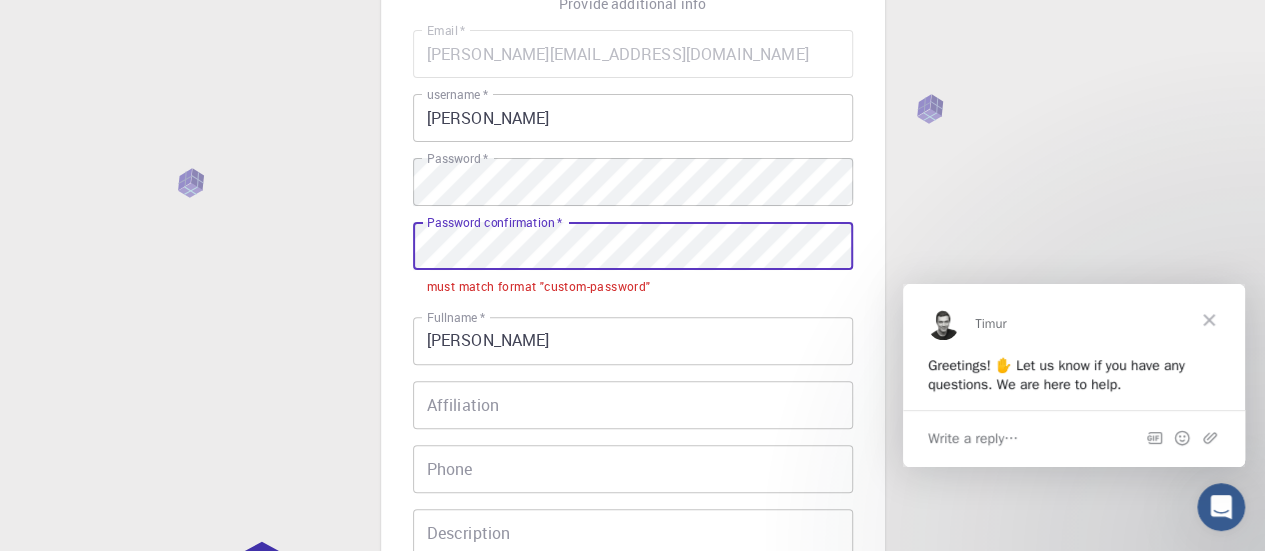 click on "3 Provide additional info Email   * [PERSON_NAME][EMAIL_ADDRESS][DOMAIN_NAME] Email   * username   * [PERSON_NAME] username   * Password   * Password   * Password confirmation   * Password confirmation   * must match format "custom-password" Fullname   * [PERSON_NAME] Fullname   * Affiliation Affiliation Phone Phone Description Description I accept the  Terms of Service / Privacy Policy  * REGISTER Already on Mat3ra? Sign in ©  2025   Exabyte Inc.   All rights reserved. Platform version  [DATE] . Documentation Video Tutorials Terms of service Privacy statement" at bounding box center [632, 362] 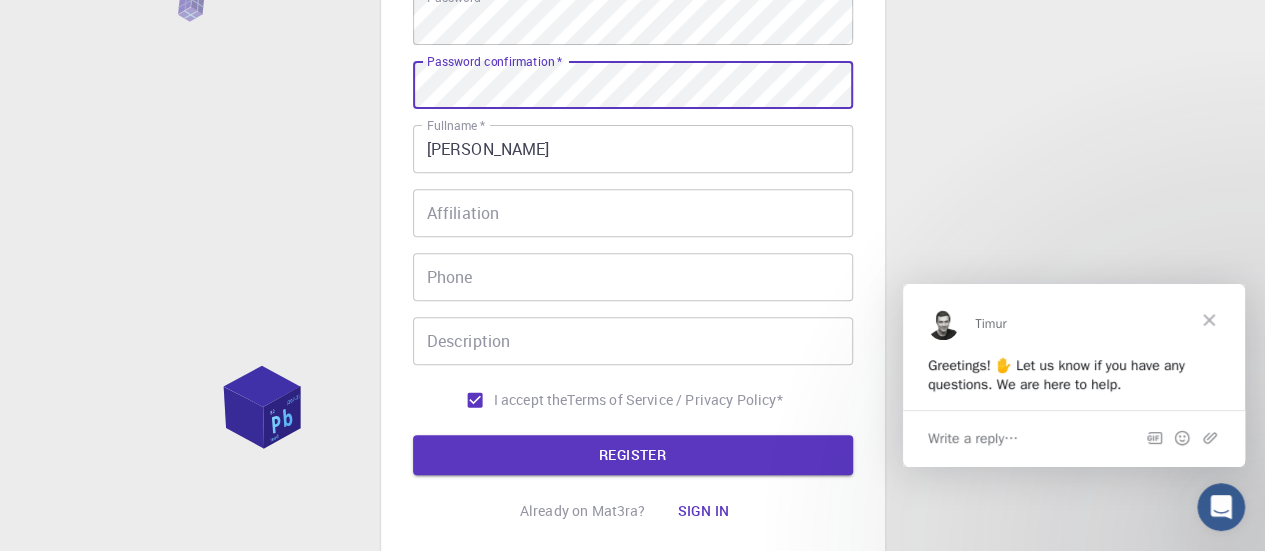 scroll, scrollTop: 462, scrollLeft: 0, axis: vertical 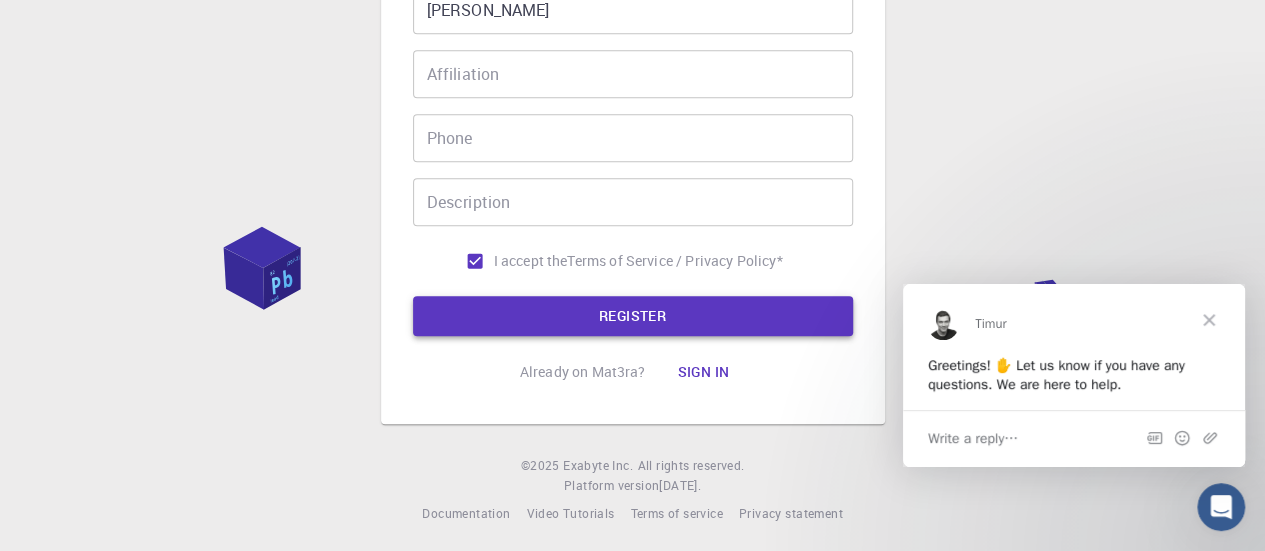 click on "Email   * [PERSON_NAME][EMAIL_ADDRESS][DOMAIN_NAME] Email   * username   * [PERSON_NAME] username   * Password   * Password   * Password confirmation   * Password confirmation   * Fullname   * [PERSON_NAME] Fullname   * Affiliation Affiliation Phone Phone Description Description I accept the  Terms of Service / Privacy Policy  * REGISTER" at bounding box center (633, 33) 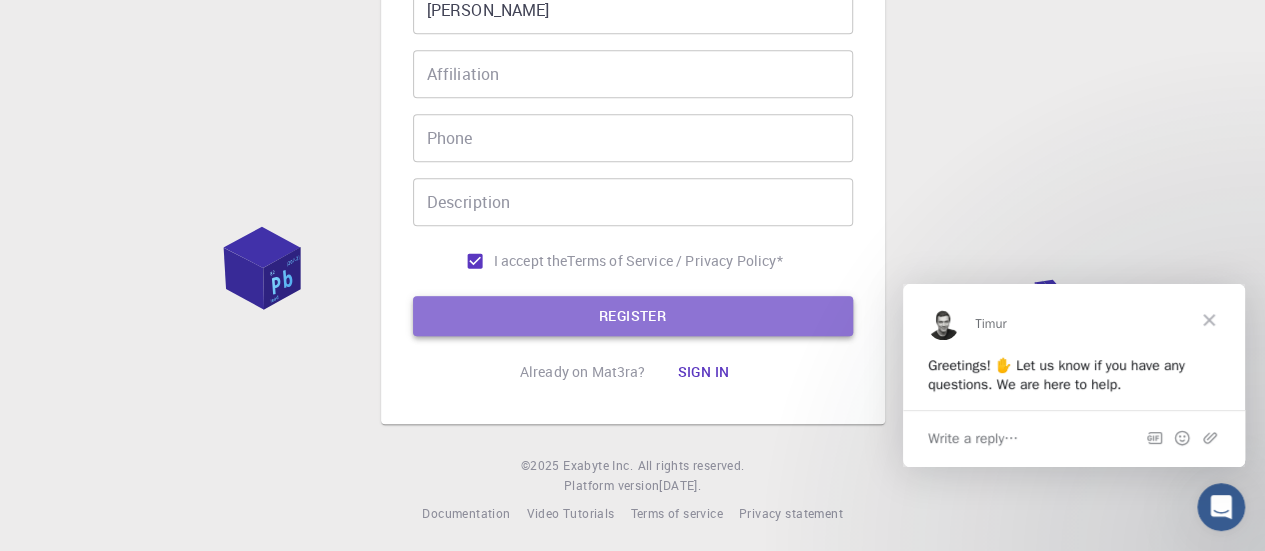 click on "REGISTER" at bounding box center (633, 316) 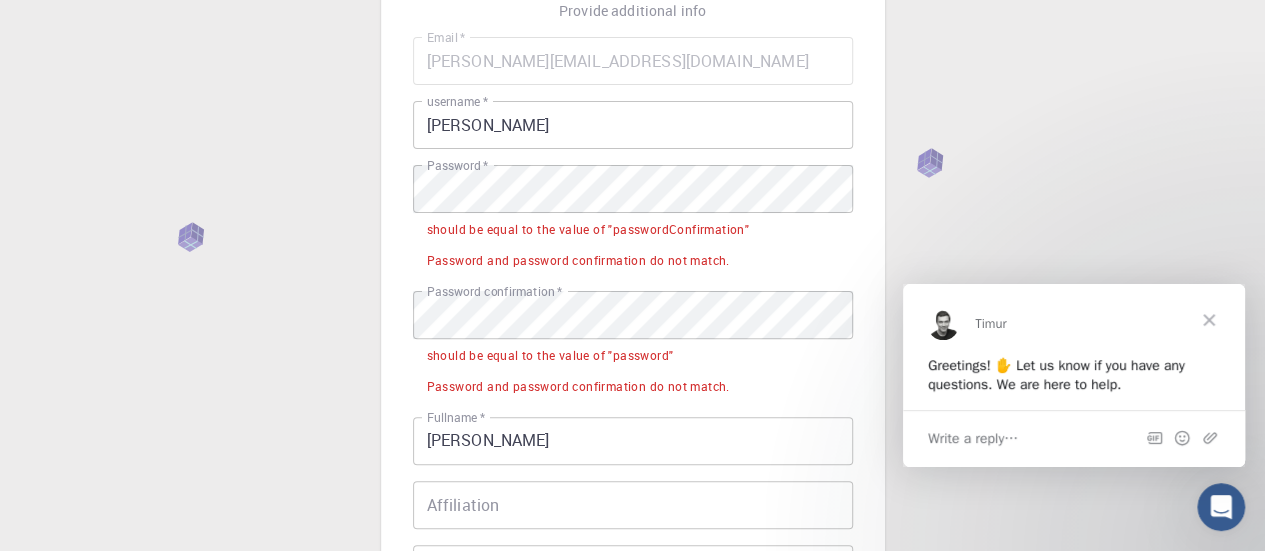 scroll, scrollTop: 186, scrollLeft: 0, axis: vertical 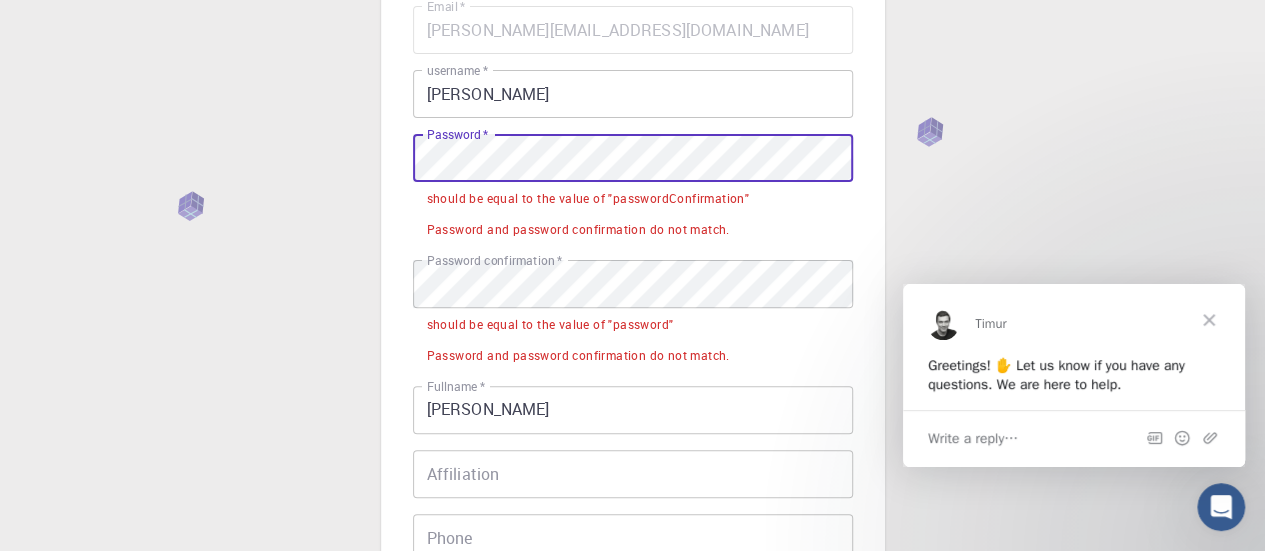 click on "3 Provide additional info Email   * [PERSON_NAME][EMAIL_ADDRESS][DOMAIN_NAME] Email   * username   * [PERSON_NAME] username   * Password   * Password   * should be equal to the value of "passwordConfirmation" Password and password confirmation do not match. Password confirmation   * Password confirmation   * should be equal to the value of "password" Password and password confirmation do not match. Fullname   * [PERSON_NAME] Fullname   * Affiliation Affiliation Phone Phone Description Description I accept the  Terms of Service / Privacy Policy  * REGISTER Already on Mat3ra? Sign in ©  2025   Exabyte Inc.   All rights reserved. Platform version  [DATE] . Documentation Video Tutorials Terms of service Privacy statement" at bounding box center [632, 384] 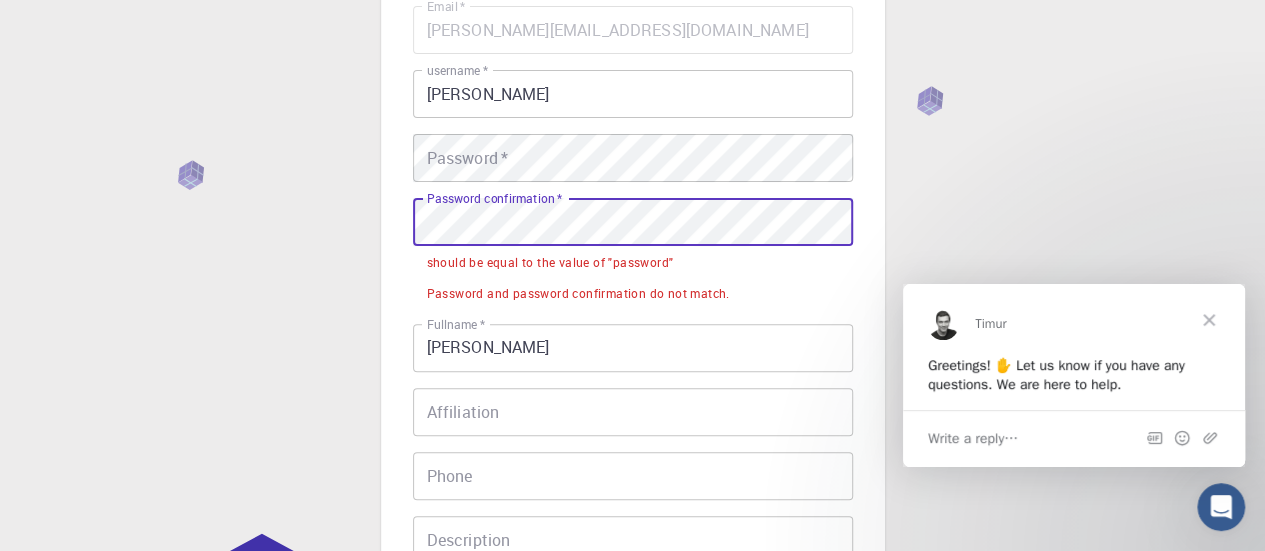 click on "3 Provide additional info Email   * [PERSON_NAME][EMAIL_ADDRESS][DOMAIN_NAME] Email   * username   * [PERSON_NAME] username   * Password   * Password   * Password confirmation   * Password confirmation   * should be equal to the value of "password" Password and password confirmation do not match. Fullname   * [PERSON_NAME] Fullname   * Affiliation Affiliation Phone Phone Description Description I accept the  Terms of Service / Privacy Policy  * REGISTER Already on Mat3ra? Sign in ©  2025   Exabyte Inc.   All rights reserved. Platform version  [DATE] . Documentation Video Tutorials Terms of service Privacy statement" at bounding box center (632, 354) 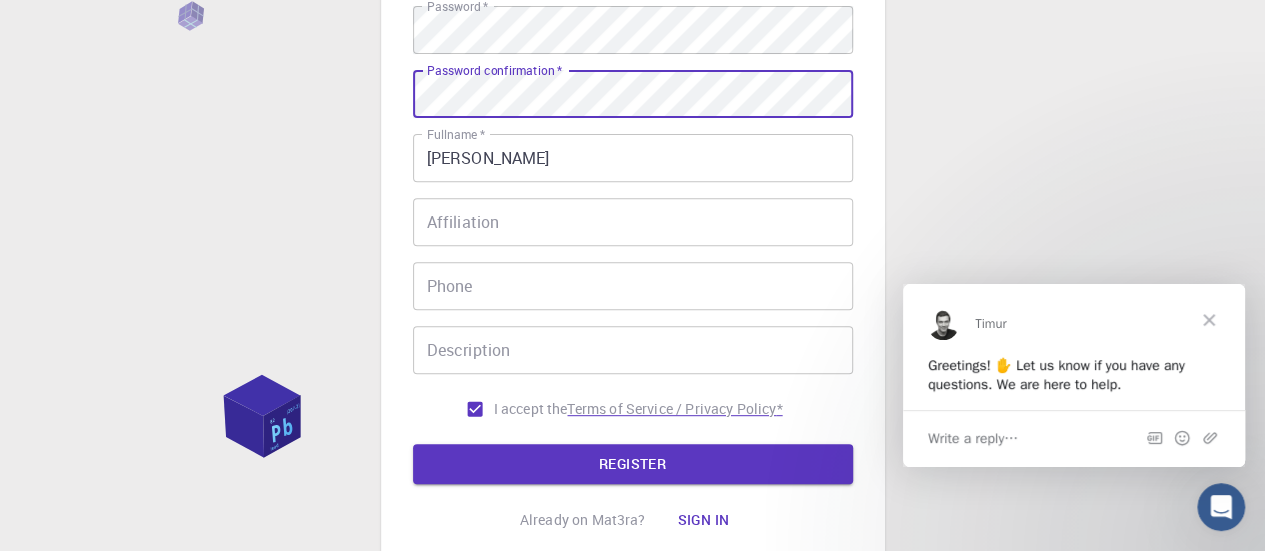 scroll, scrollTop: 386, scrollLeft: 0, axis: vertical 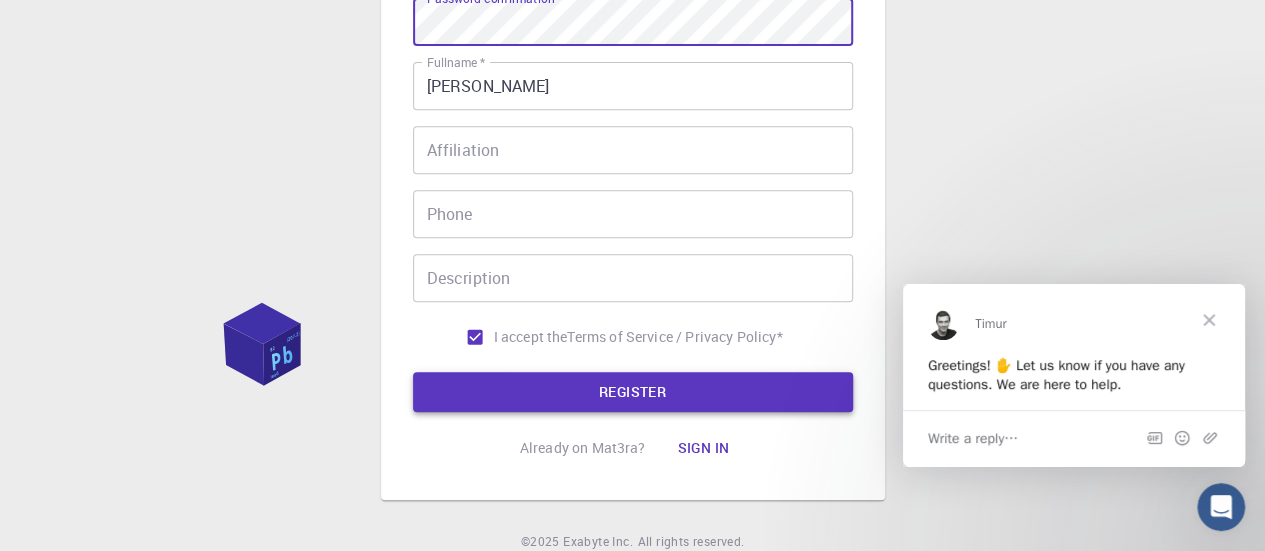 click on "REGISTER" at bounding box center (633, 392) 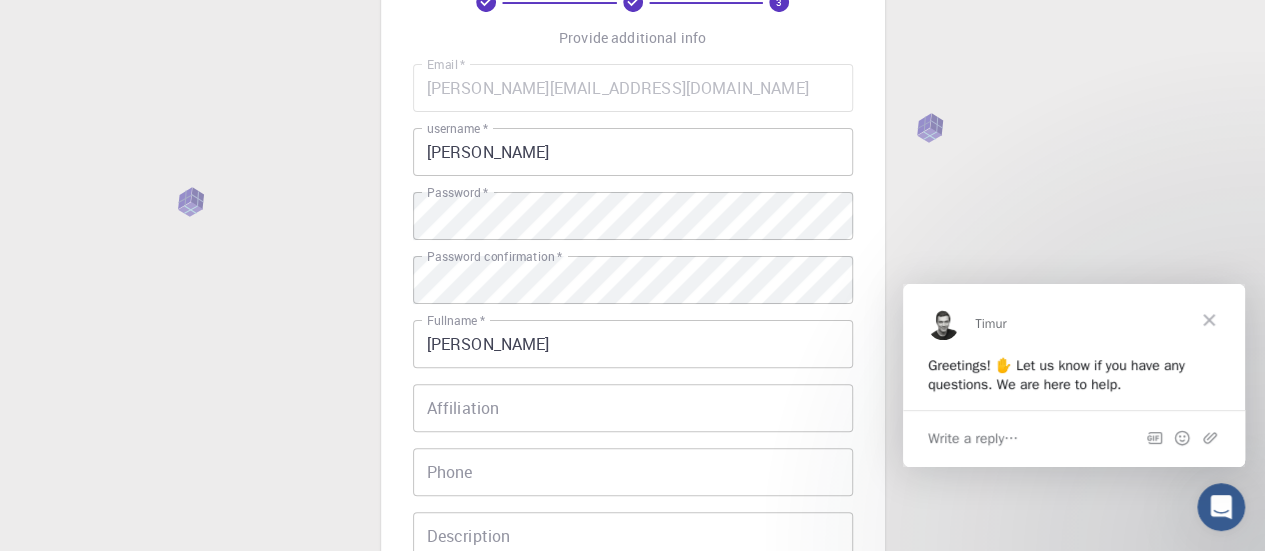 scroll, scrollTop: 300, scrollLeft: 0, axis: vertical 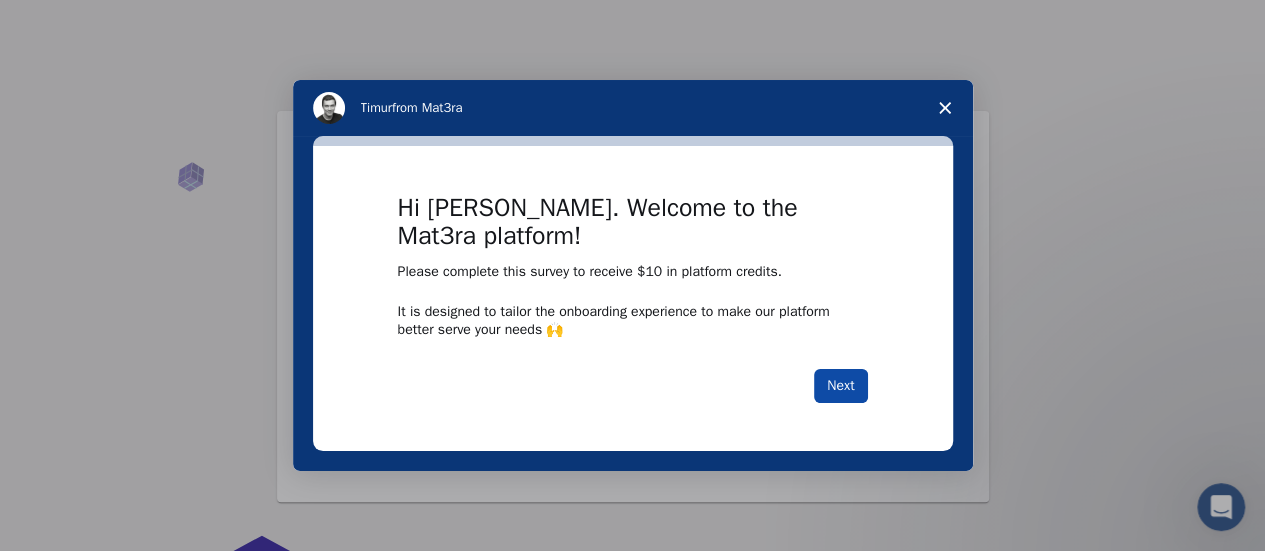 click on "Next" at bounding box center (840, 386) 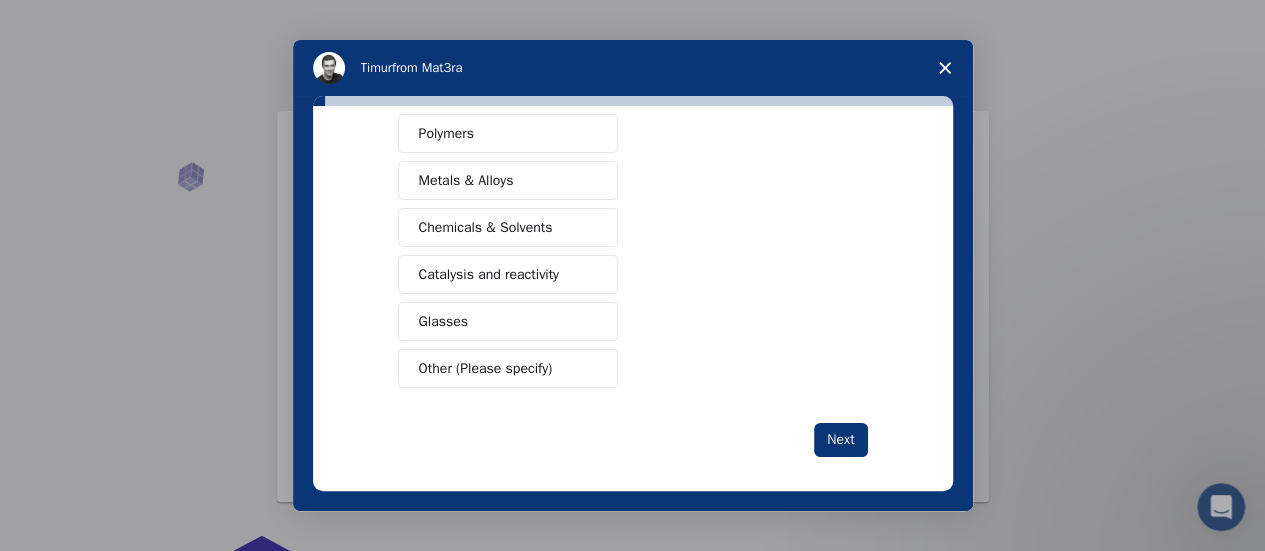 scroll, scrollTop: 406, scrollLeft: 0, axis: vertical 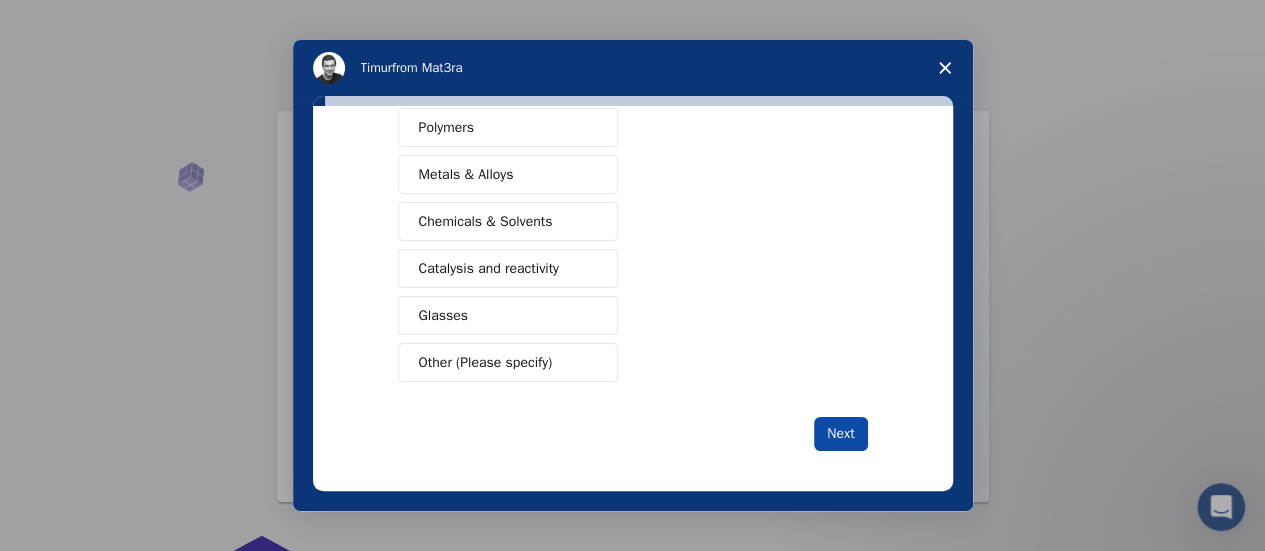 click on "Next" at bounding box center [840, 434] 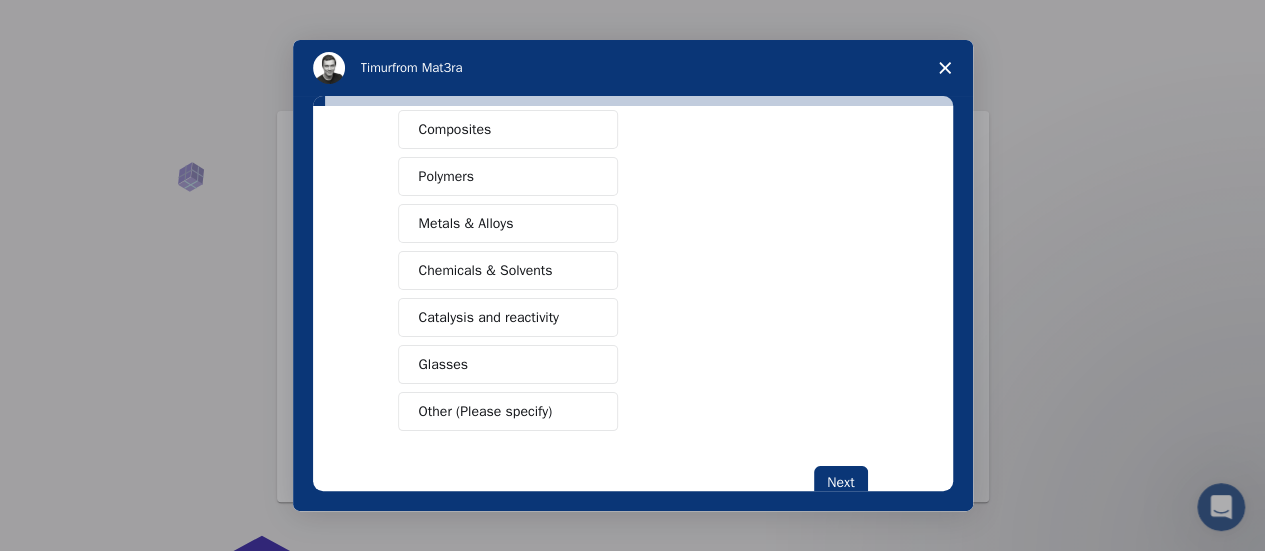 scroll, scrollTop: 429, scrollLeft: 0, axis: vertical 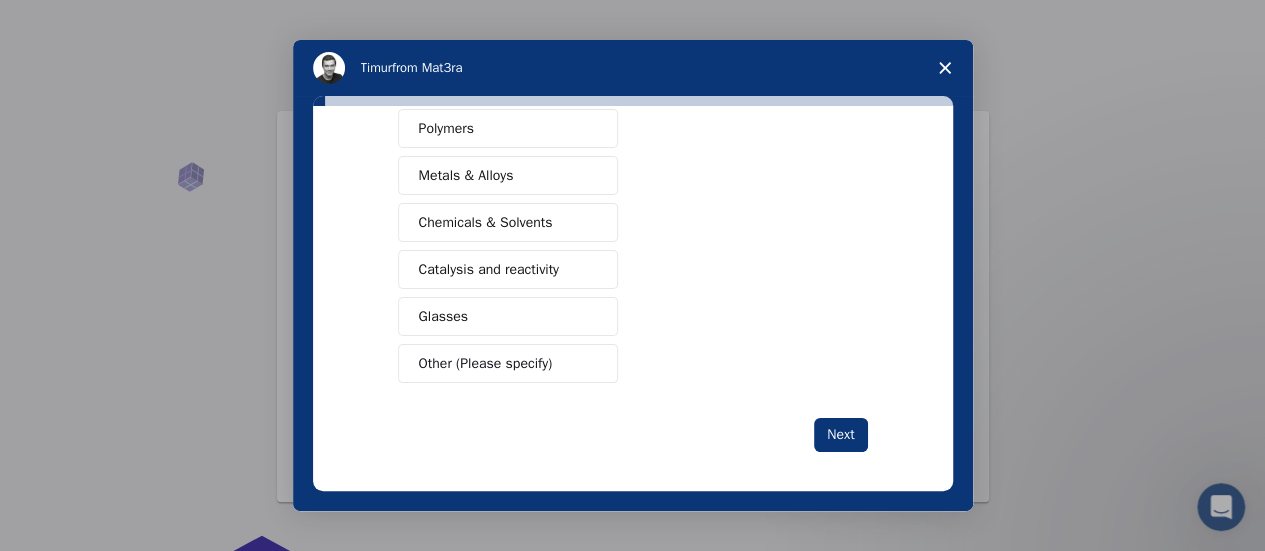 click at bounding box center [945, 68] 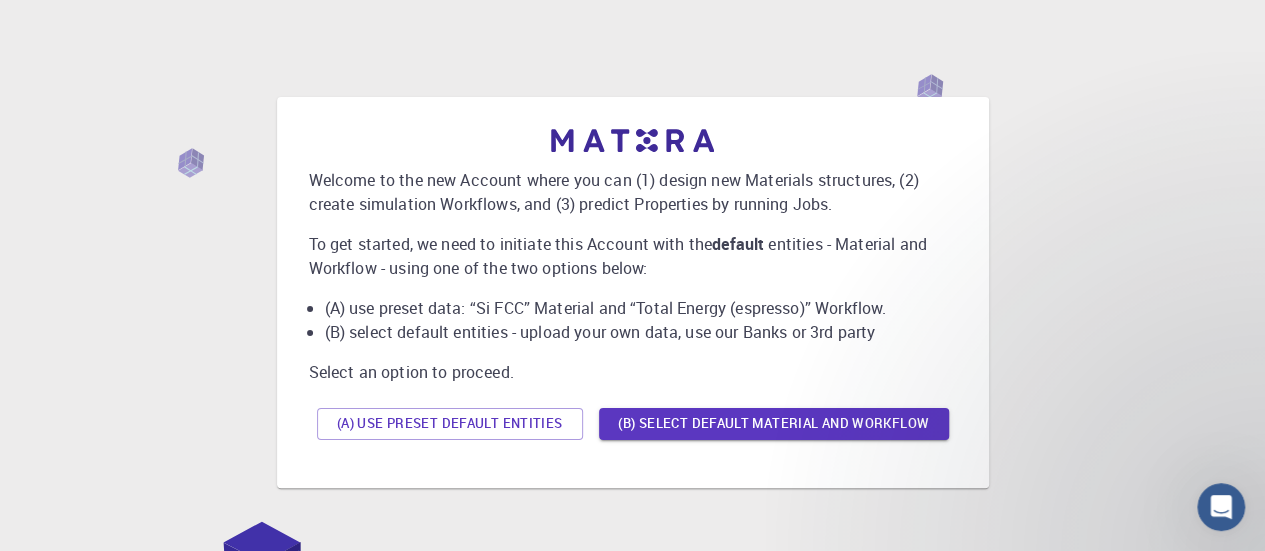 scroll, scrollTop: 100, scrollLeft: 0, axis: vertical 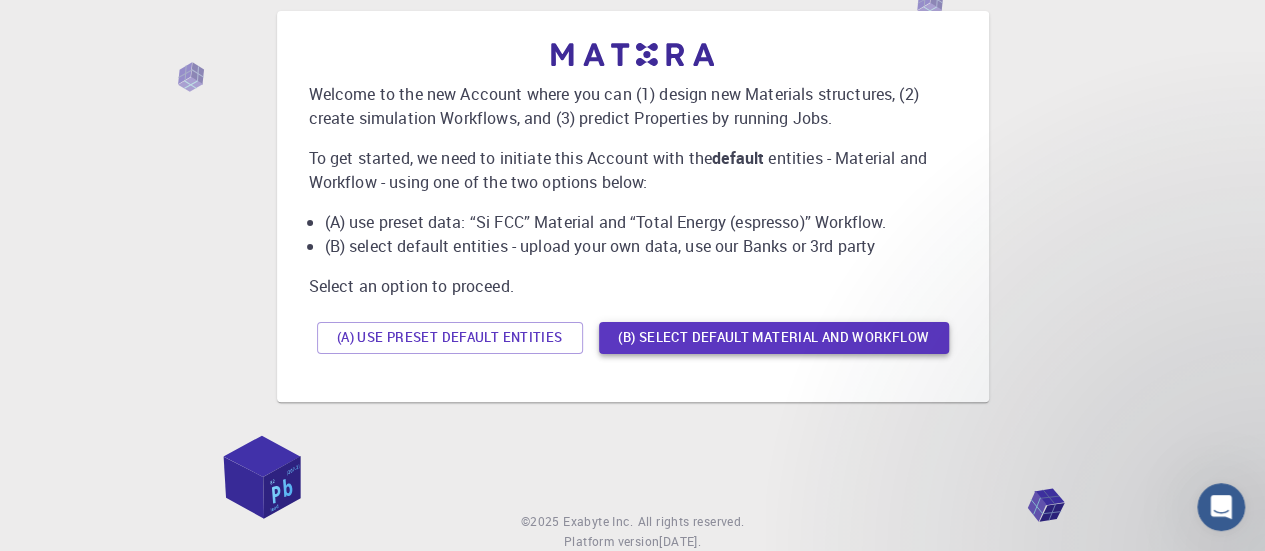 click on "(B) Select default material and workflow" at bounding box center (774, 338) 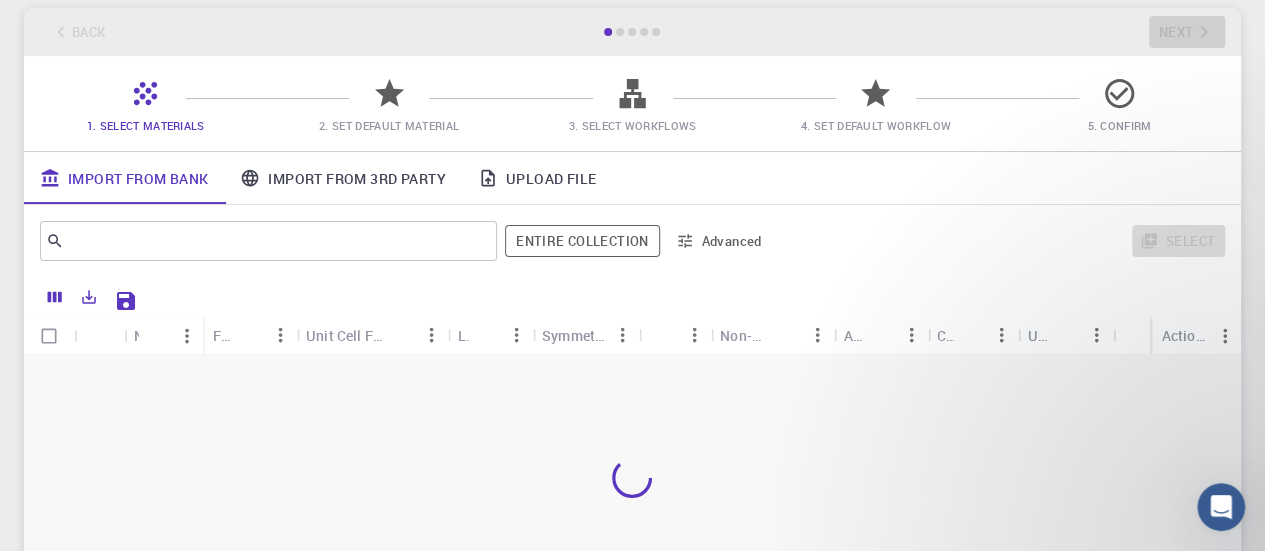 scroll, scrollTop: 152, scrollLeft: 0, axis: vertical 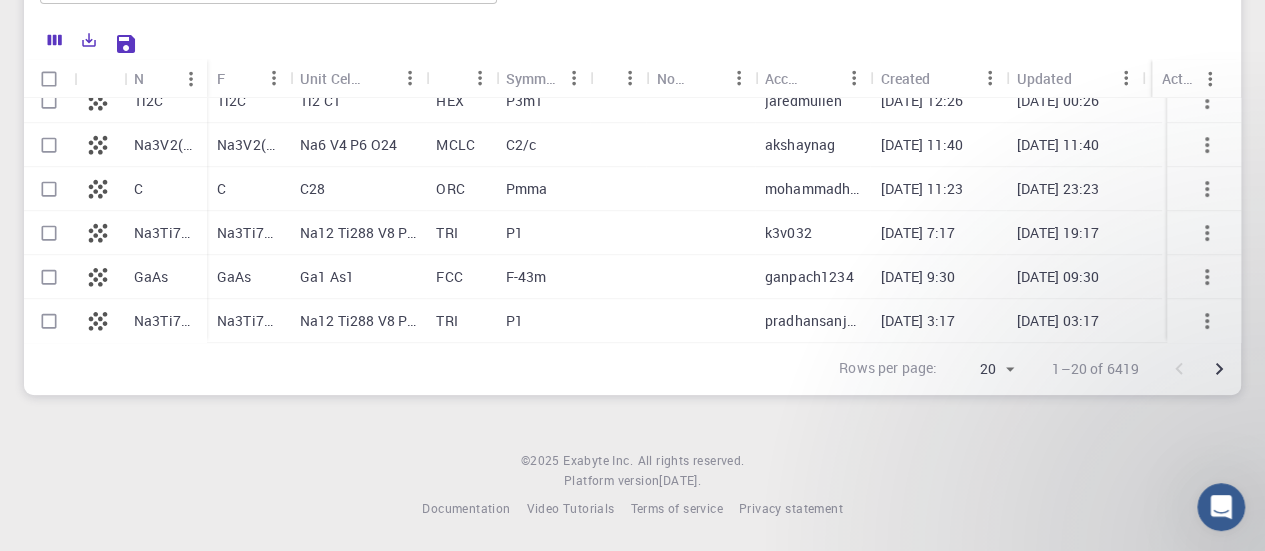 click on "FCC" at bounding box center [449, 277] 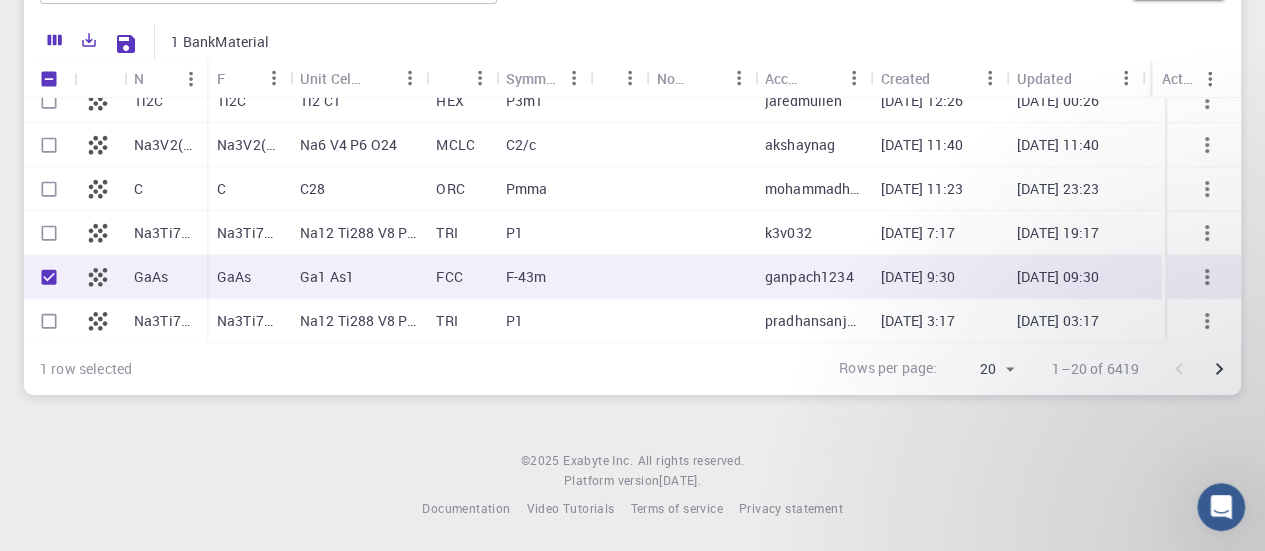 click on "FCC" at bounding box center [449, 277] 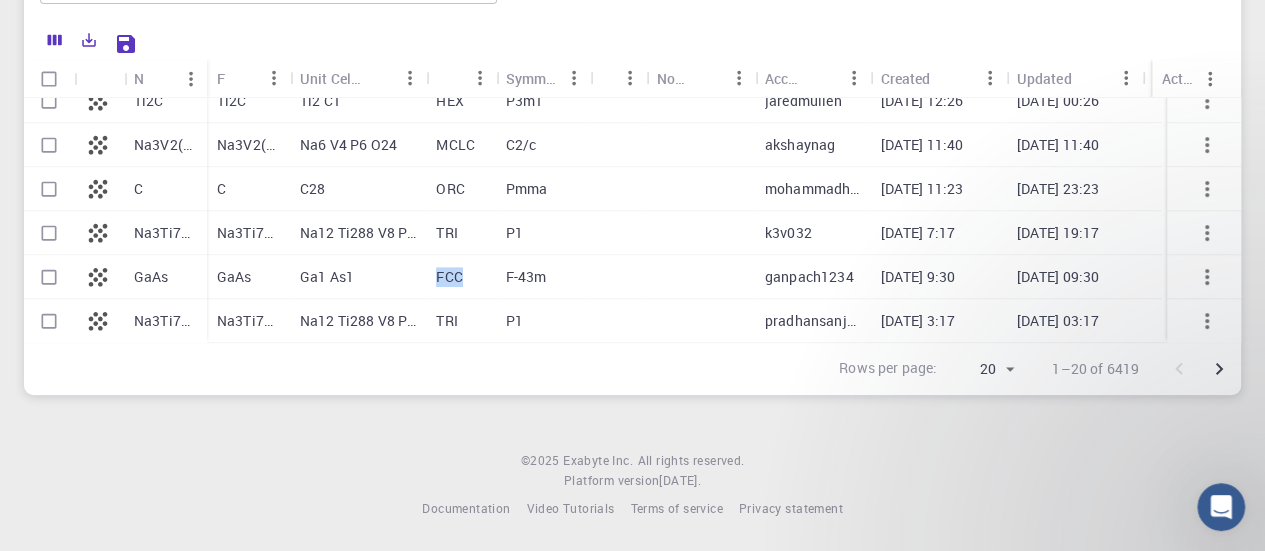 click on "FCC" at bounding box center (449, 277) 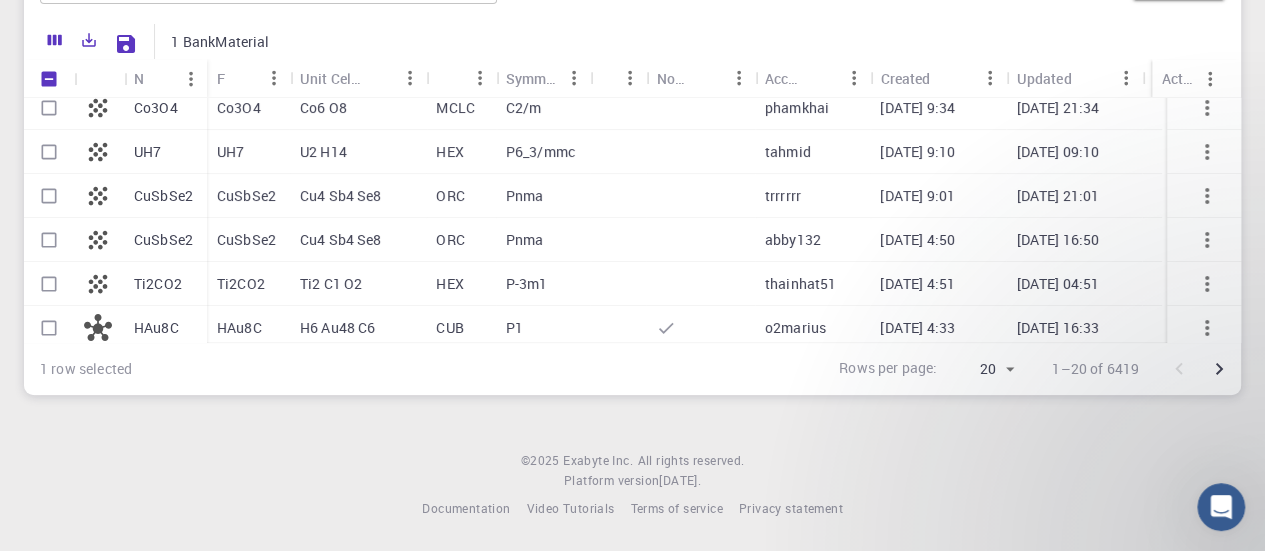 scroll, scrollTop: 0, scrollLeft: 0, axis: both 